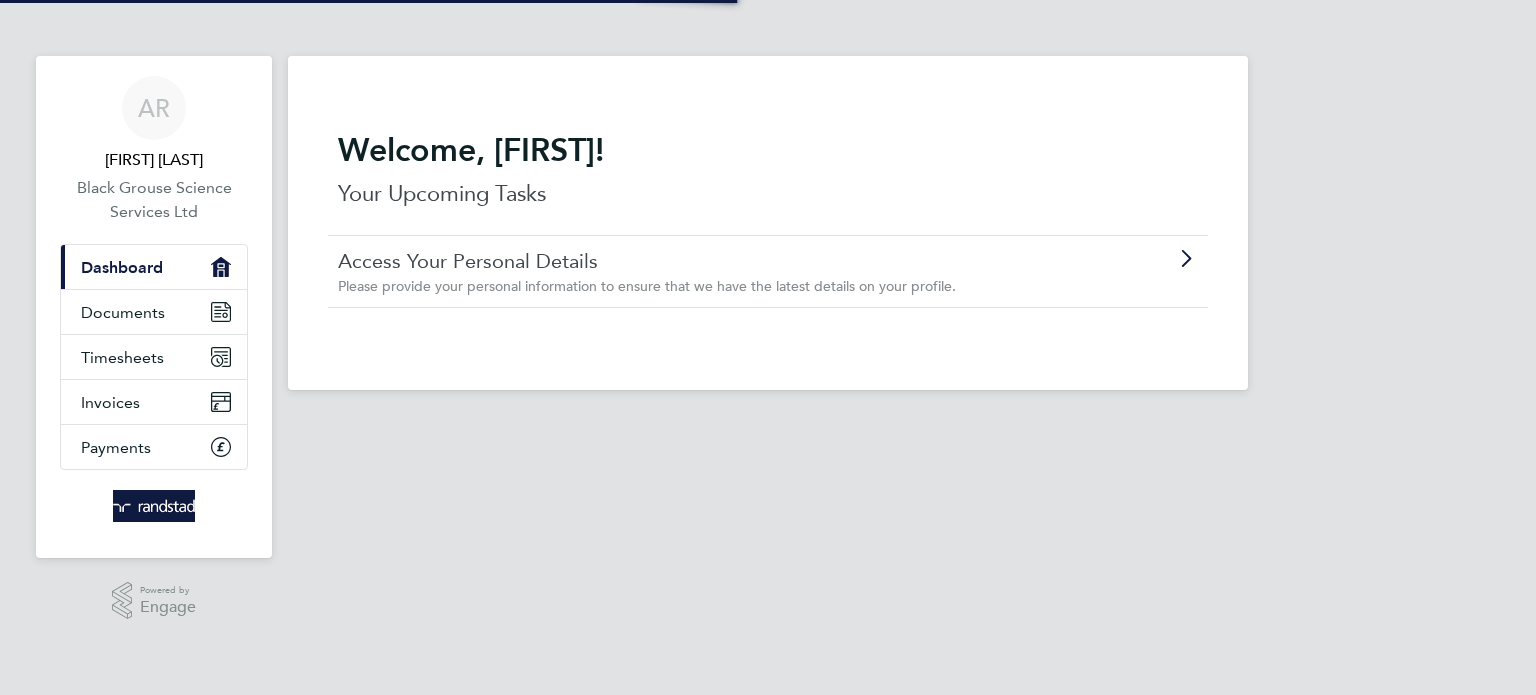 scroll, scrollTop: 0, scrollLeft: 0, axis: both 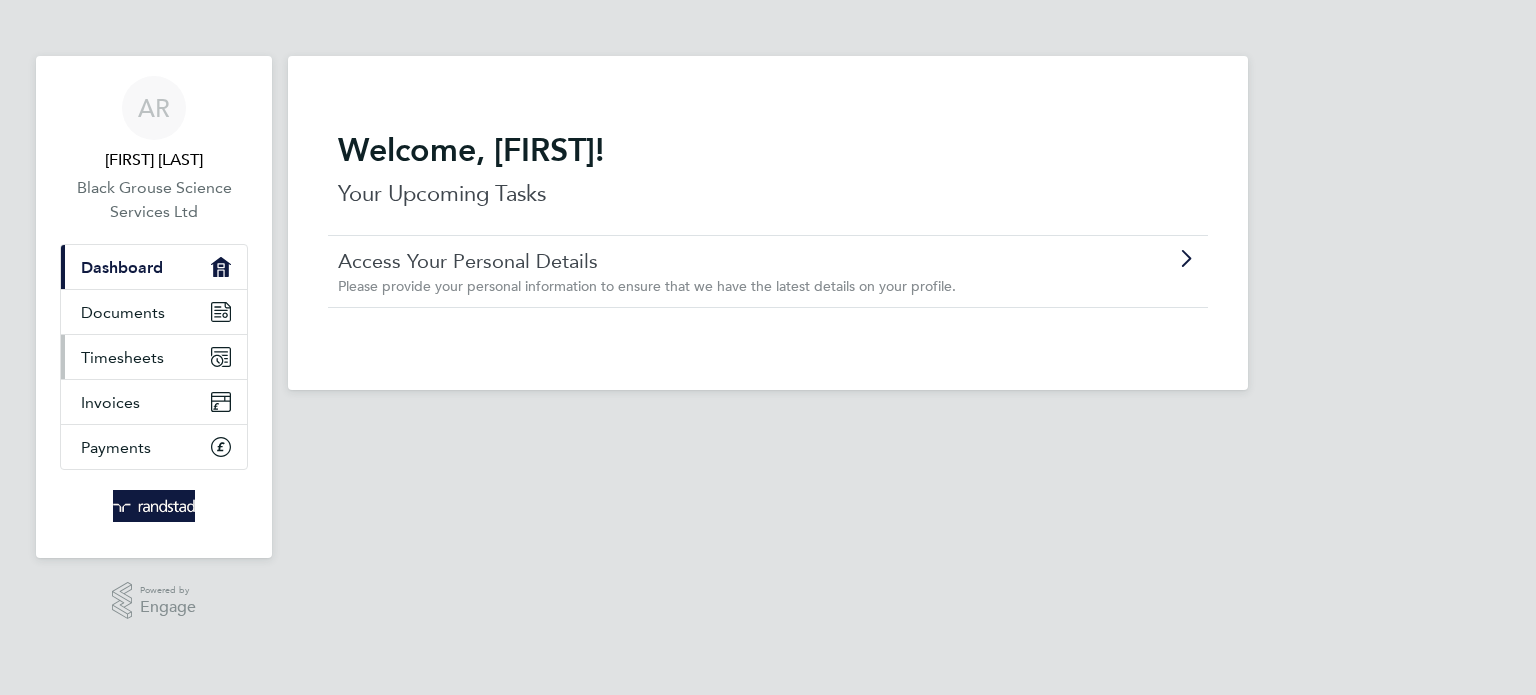 click on "Timesheets" at bounding box center [122, 357] 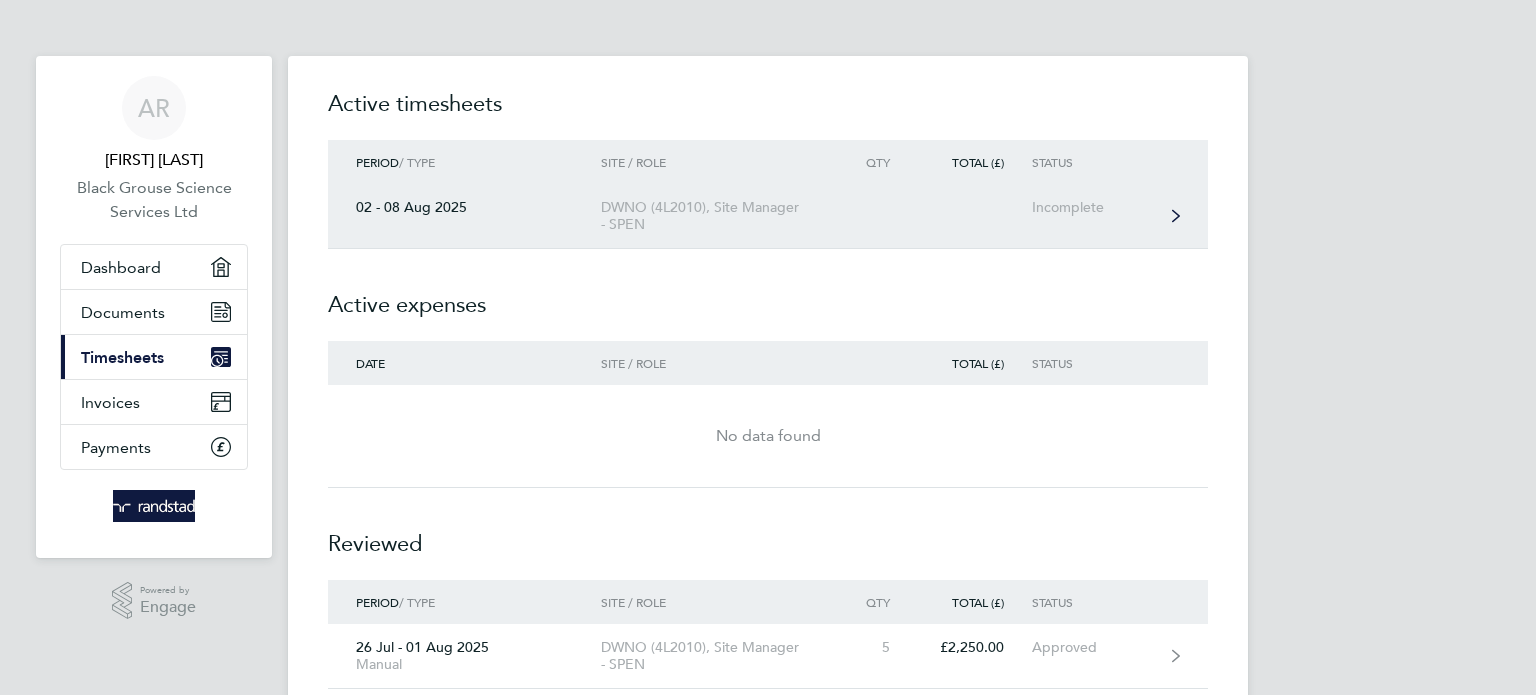 click on "Incomplete" 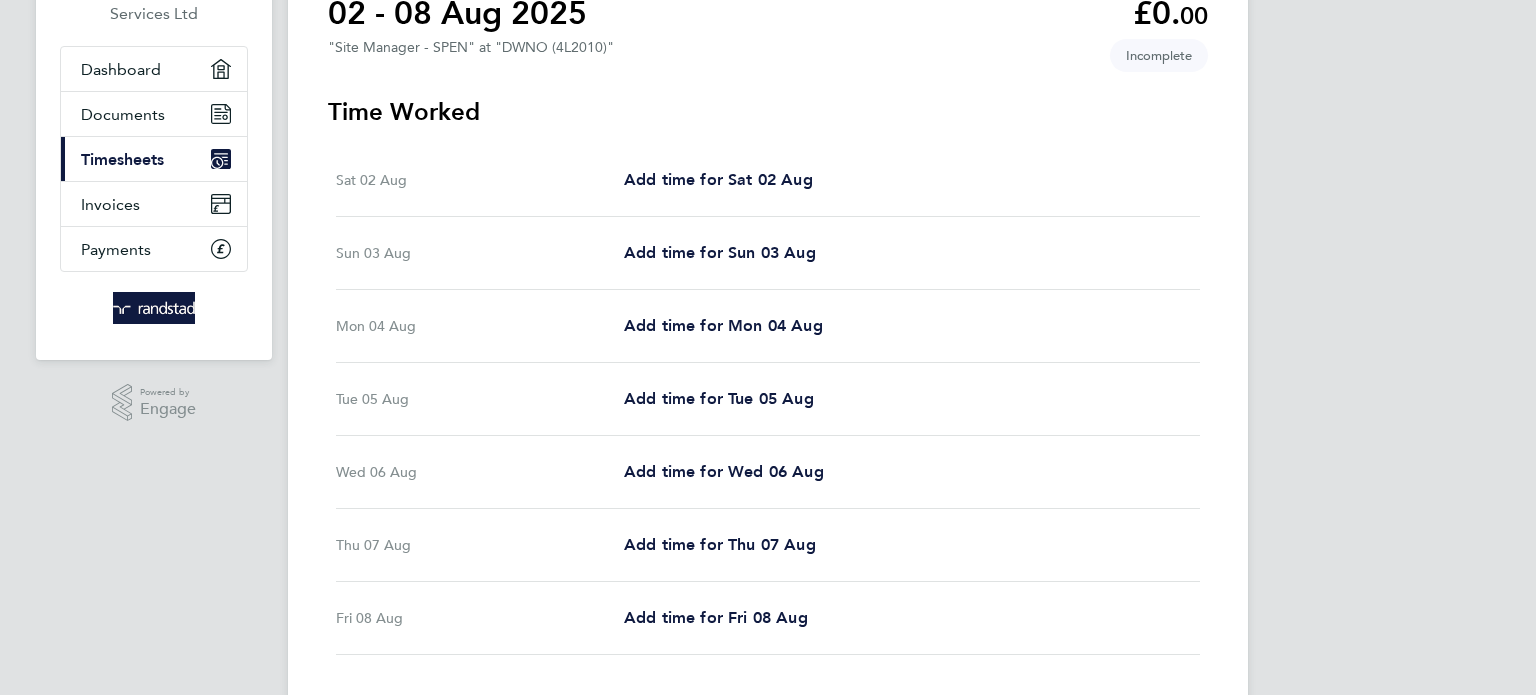 scroll, scrollTop: 200, scrollLeft: 0, axis: vertical 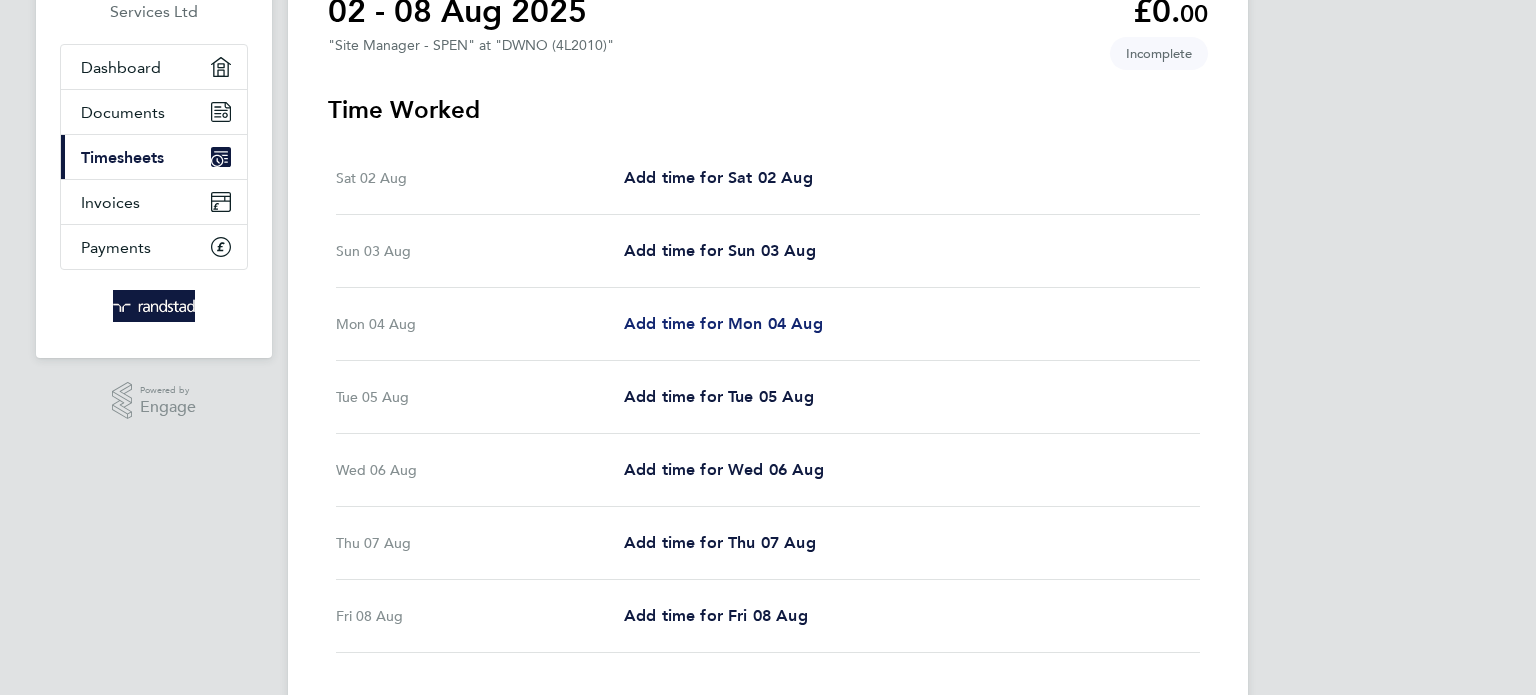 click on "Add time for Mon 04 Aug" at bounding box center [723, 323] 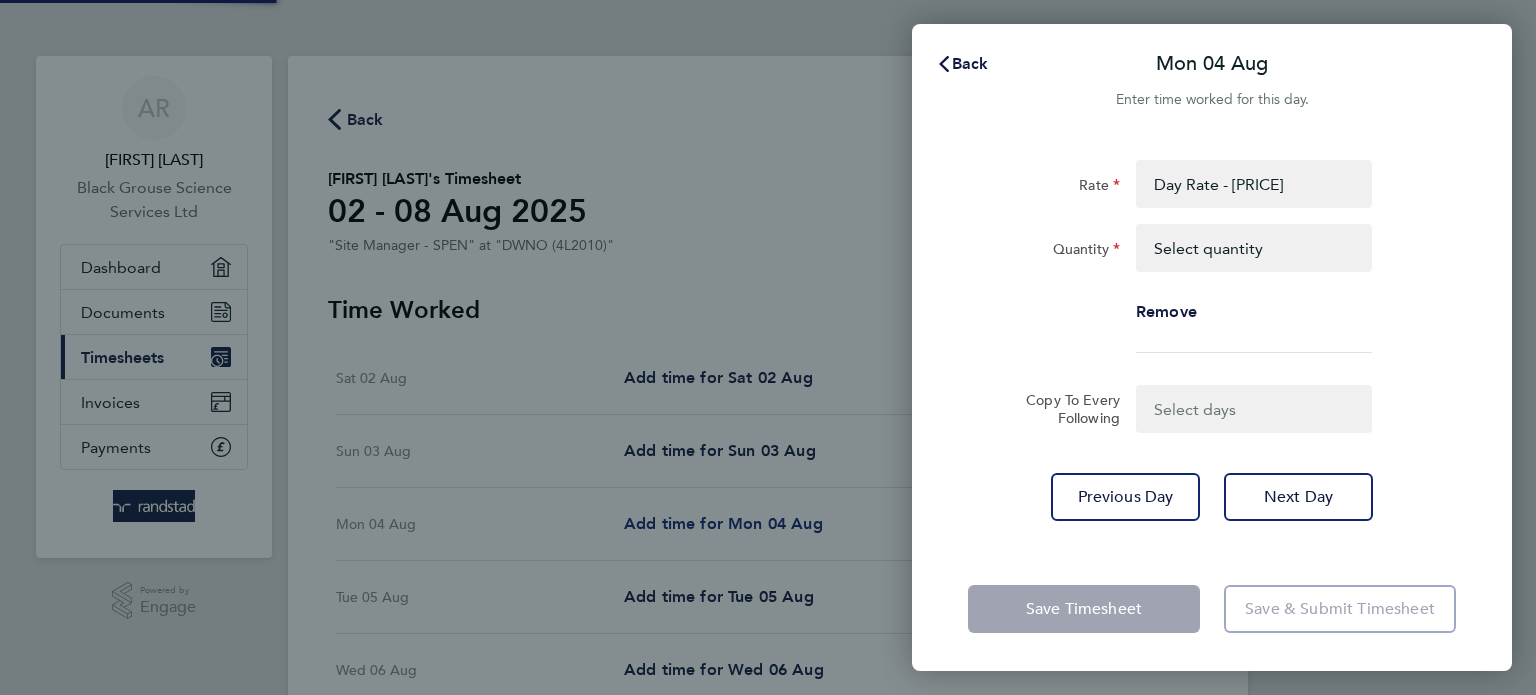 scroll, scrollTop: 0, scrollLeft: 0, axis: both 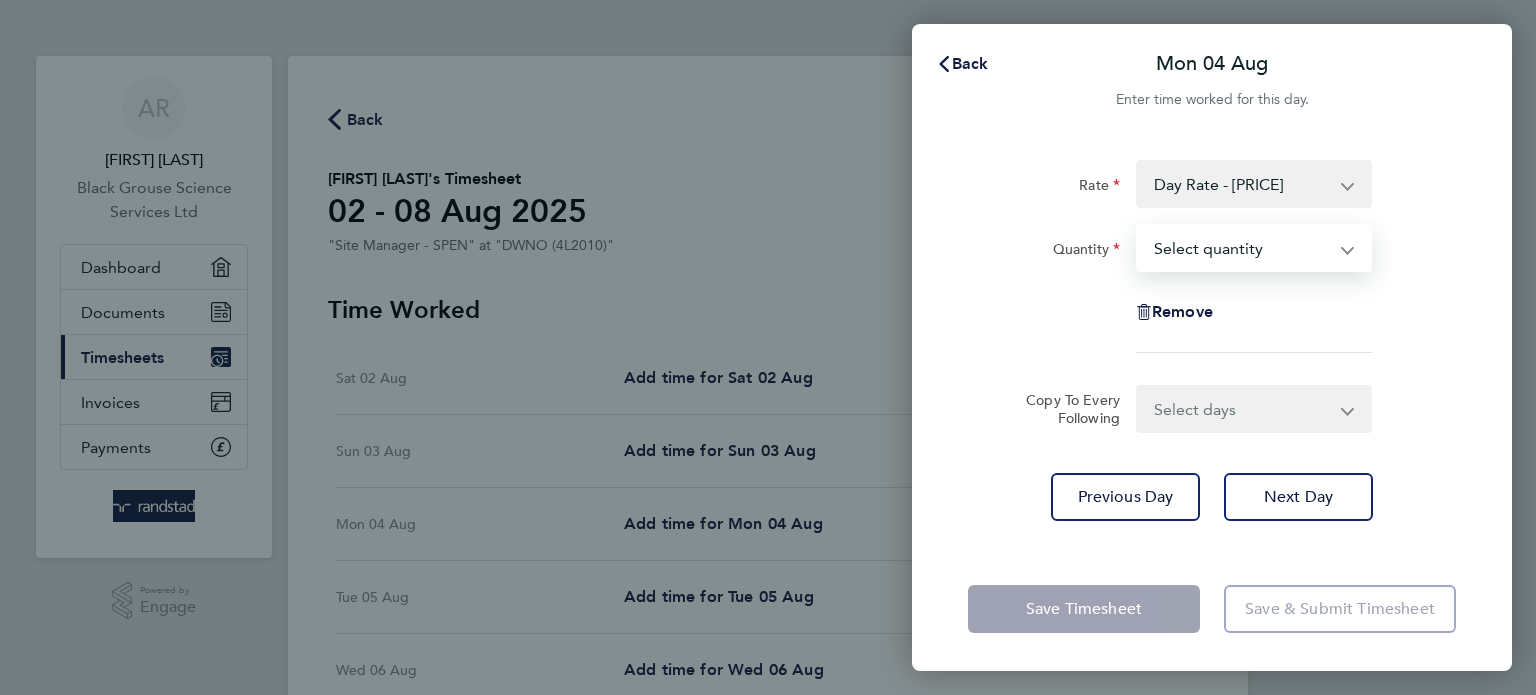click on "Select quantity   0.5   1" at bounding box center (1242, 248) 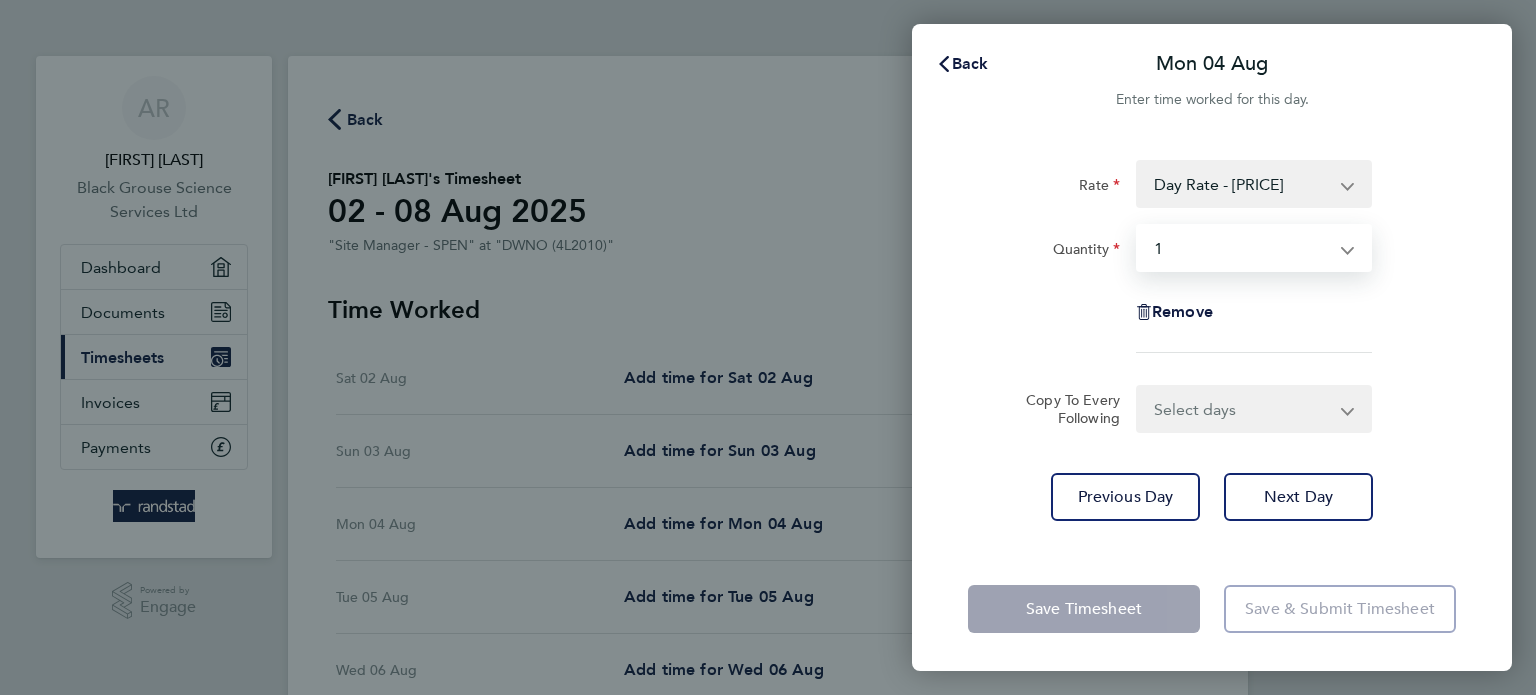 click on "Select quantity   0.5   1" at bounding box center [1242, 248] 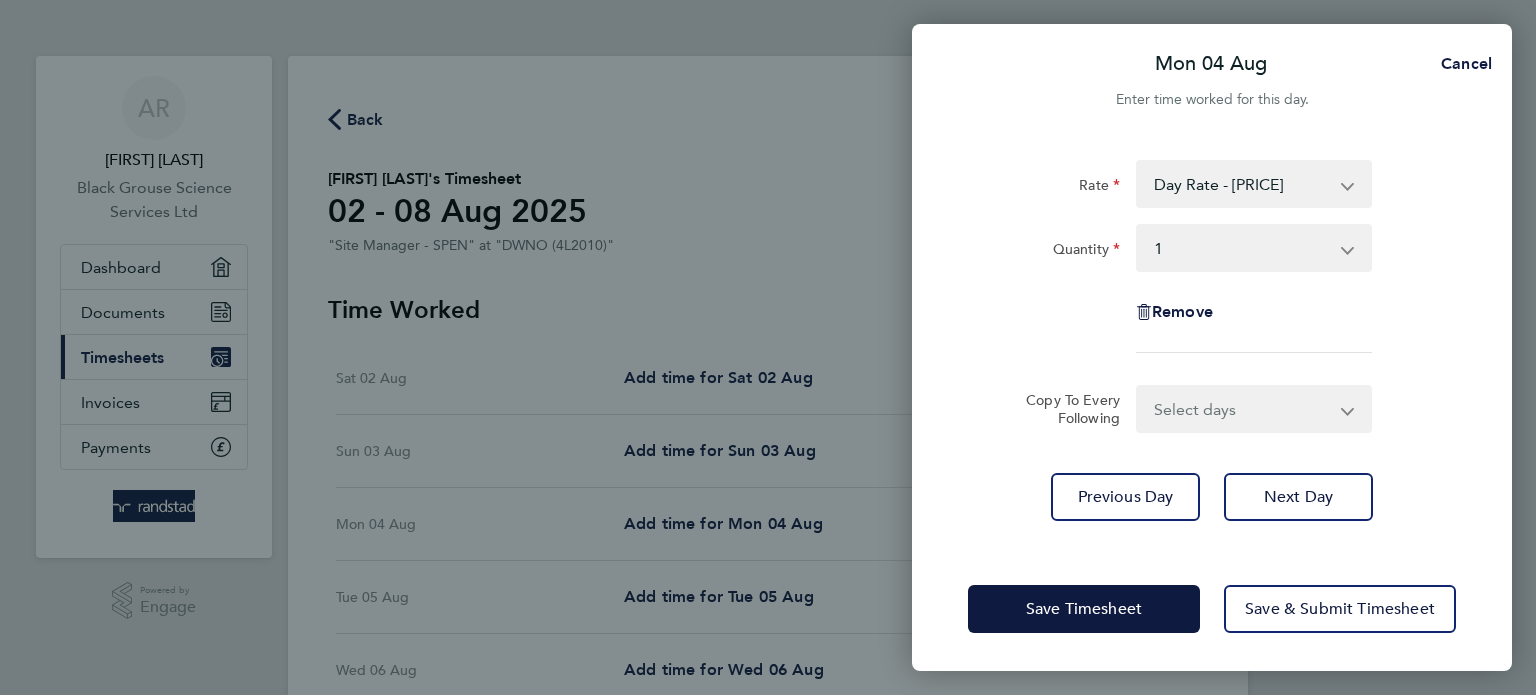 click 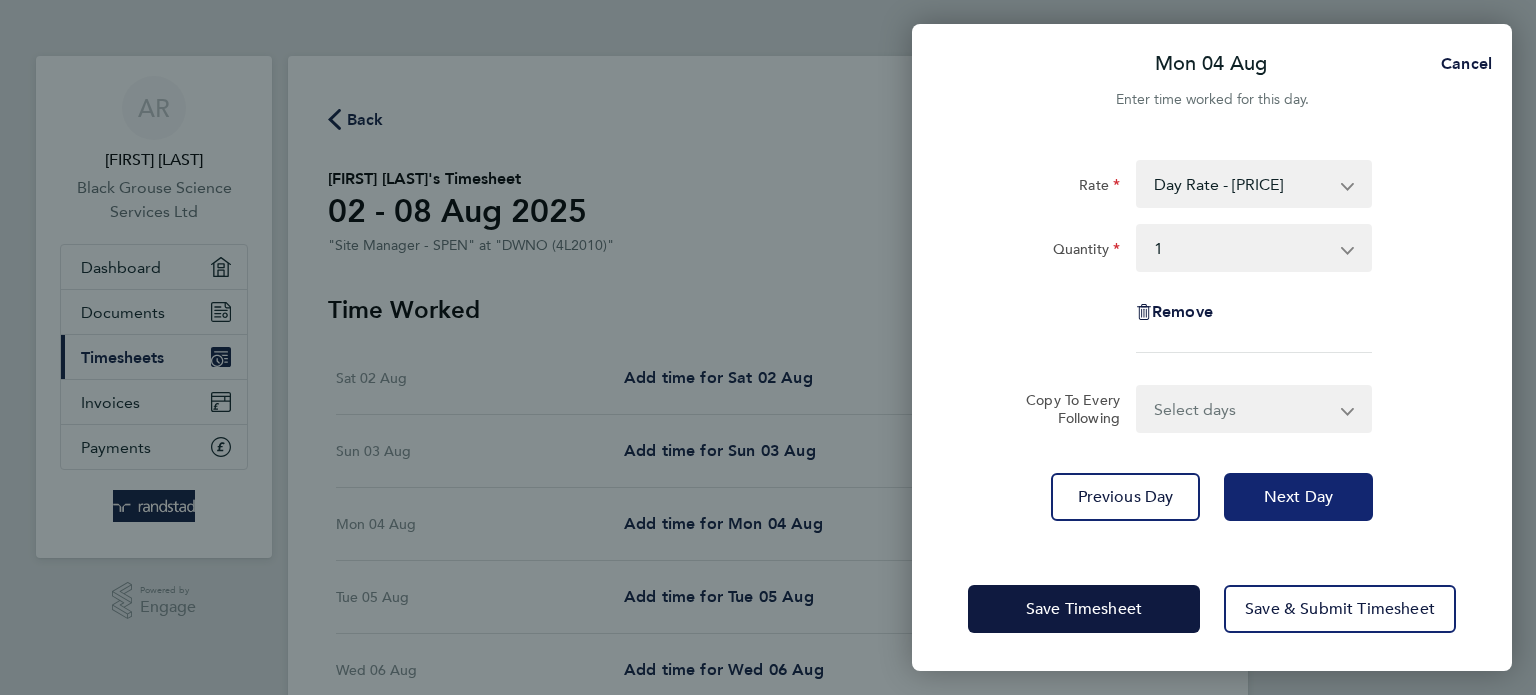 click on "Next Day" 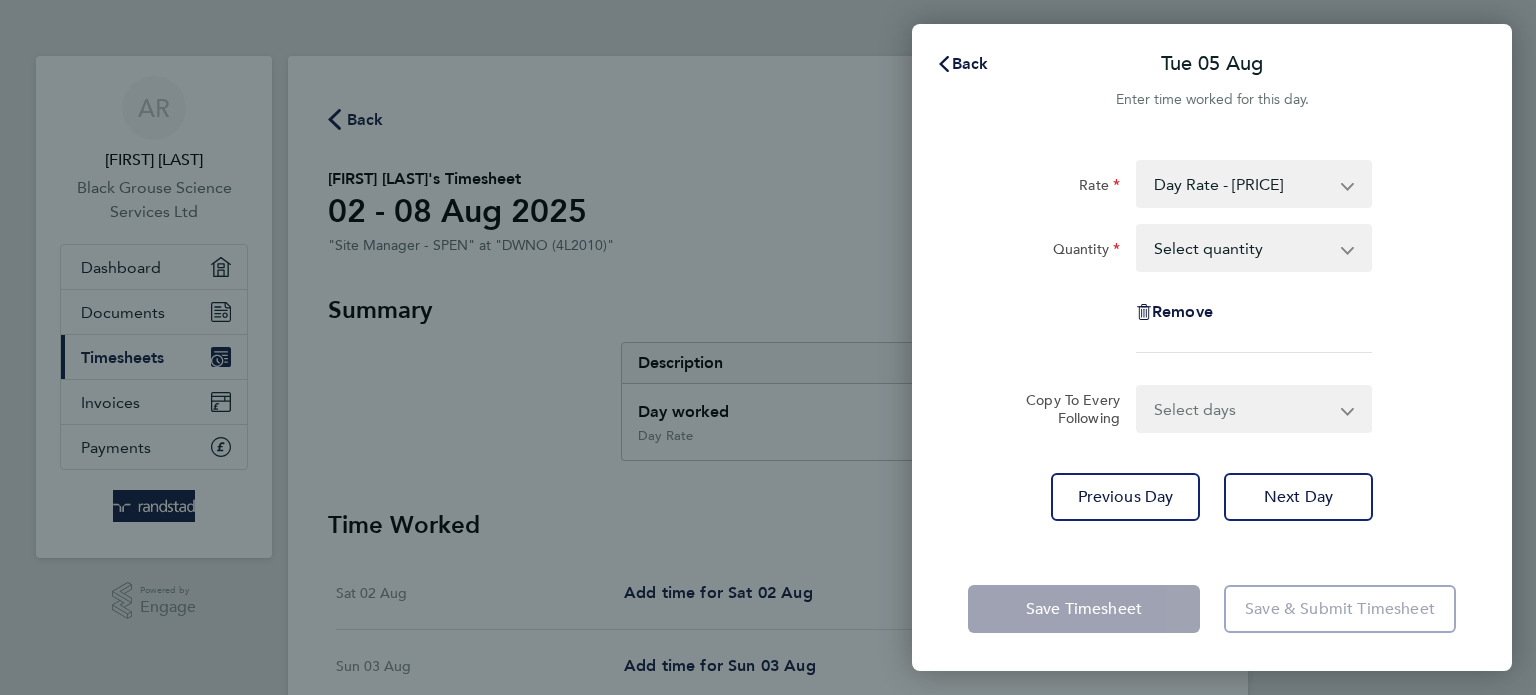 click 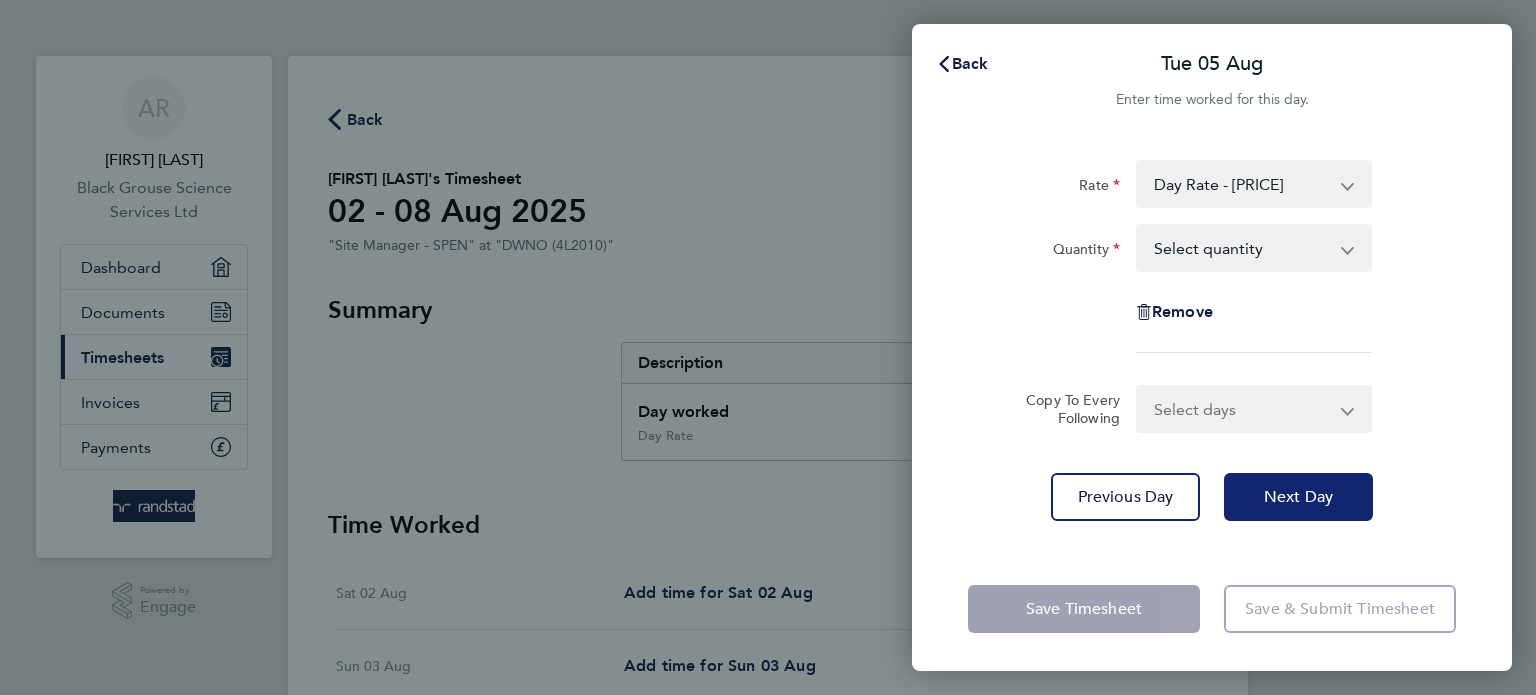 click on "Next Day" 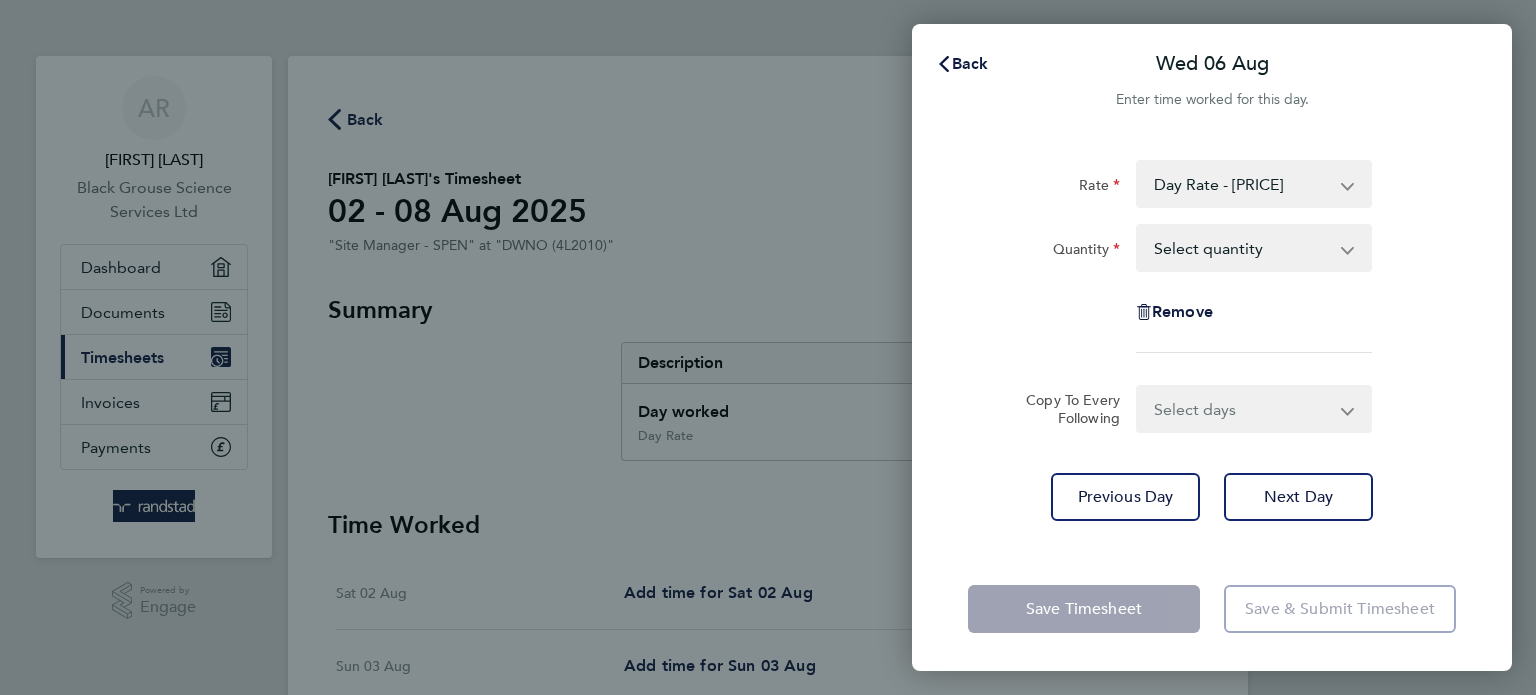 click on "Select quantity   0.5   1" at bounding box center [1242, 248] 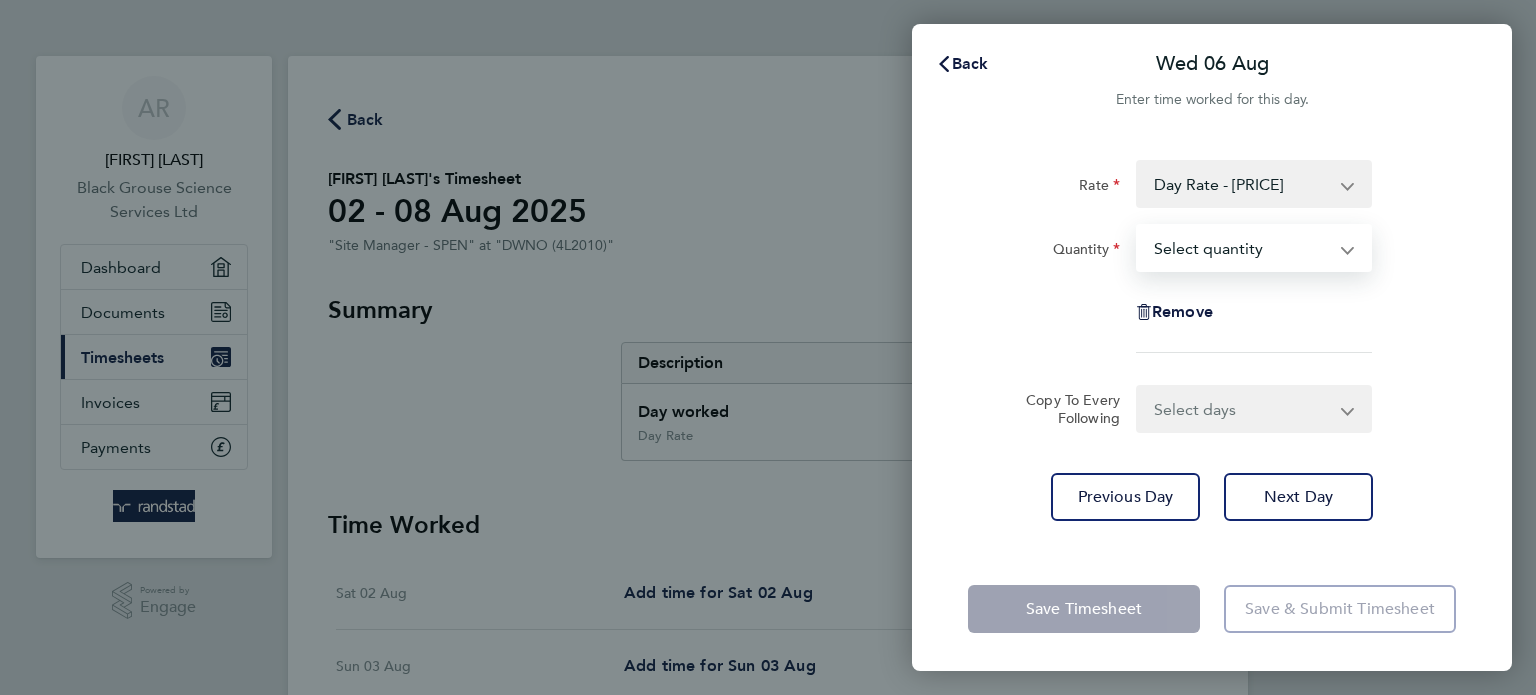 select on "1" 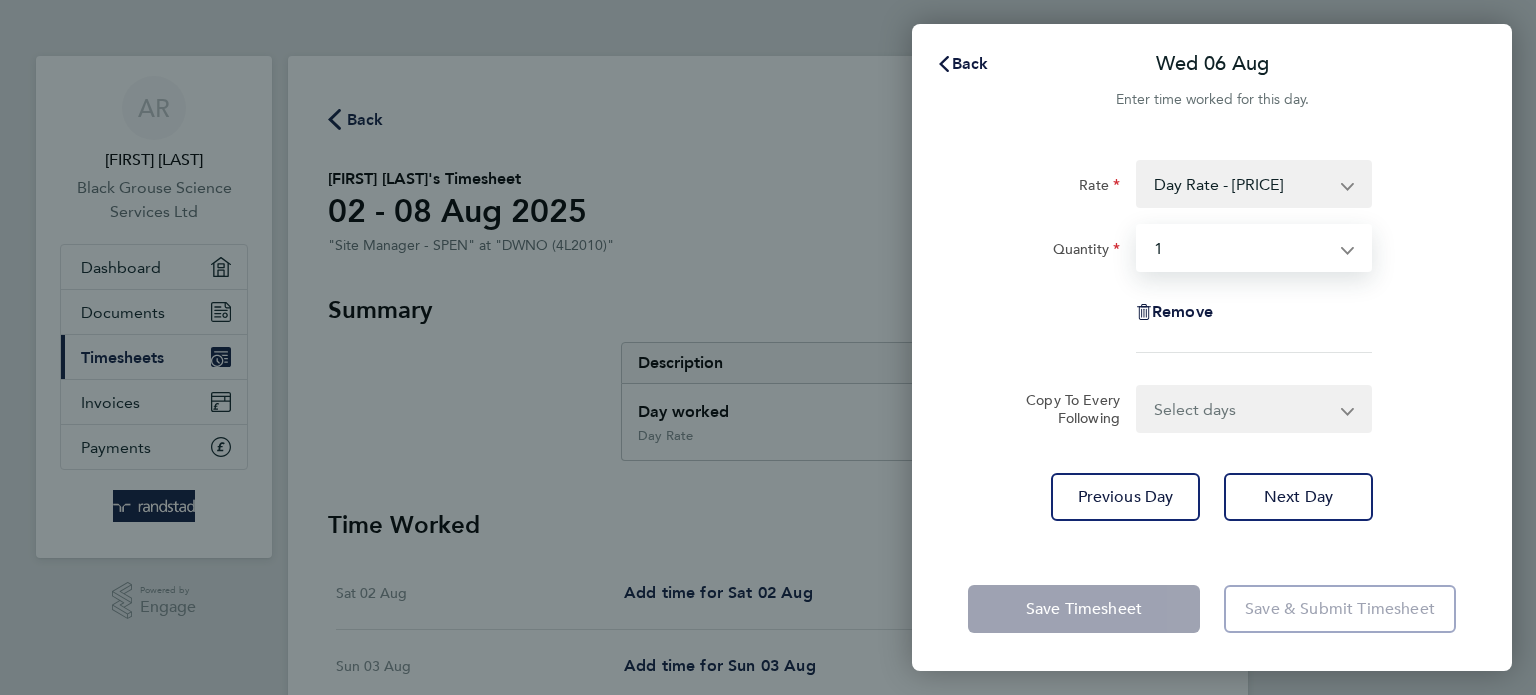 click on "Select quantity   0.5   1" at bounding box center (1242, 248) 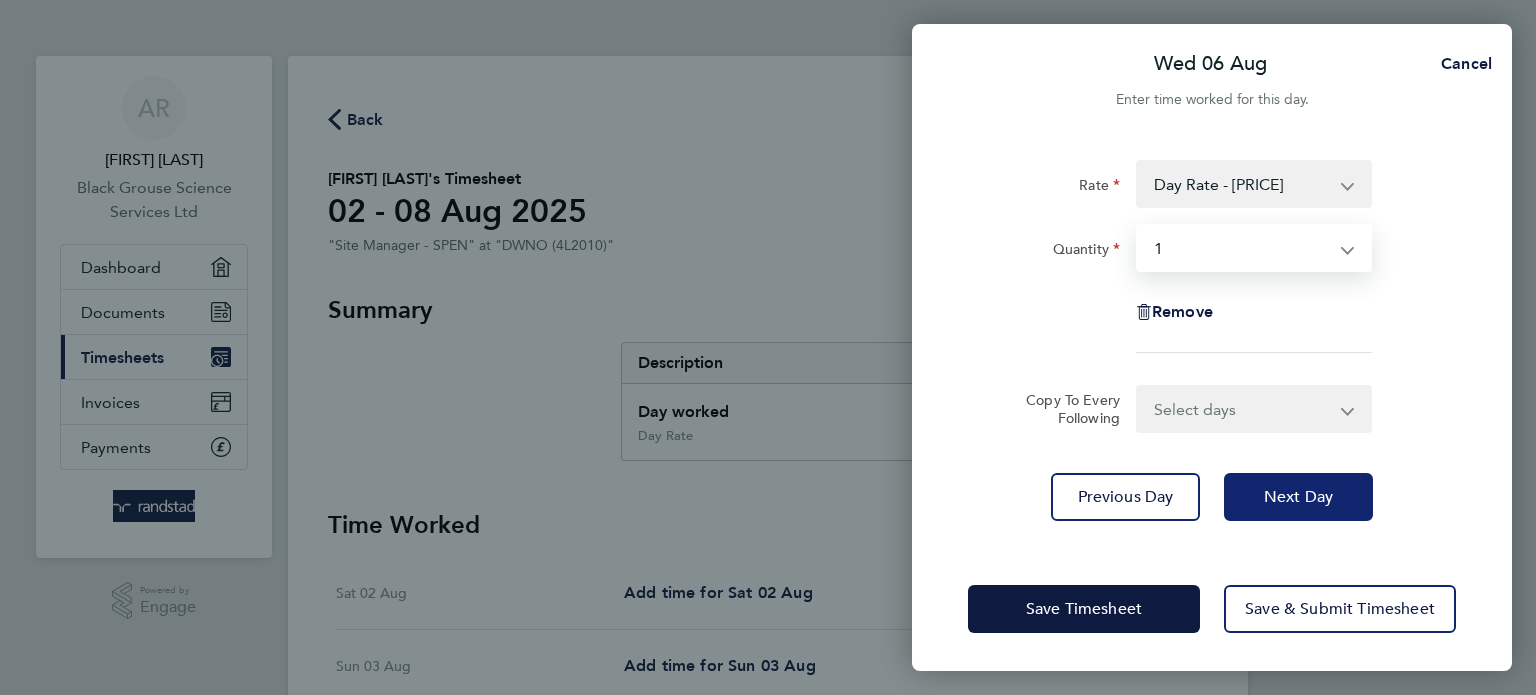 click on "Next Day" 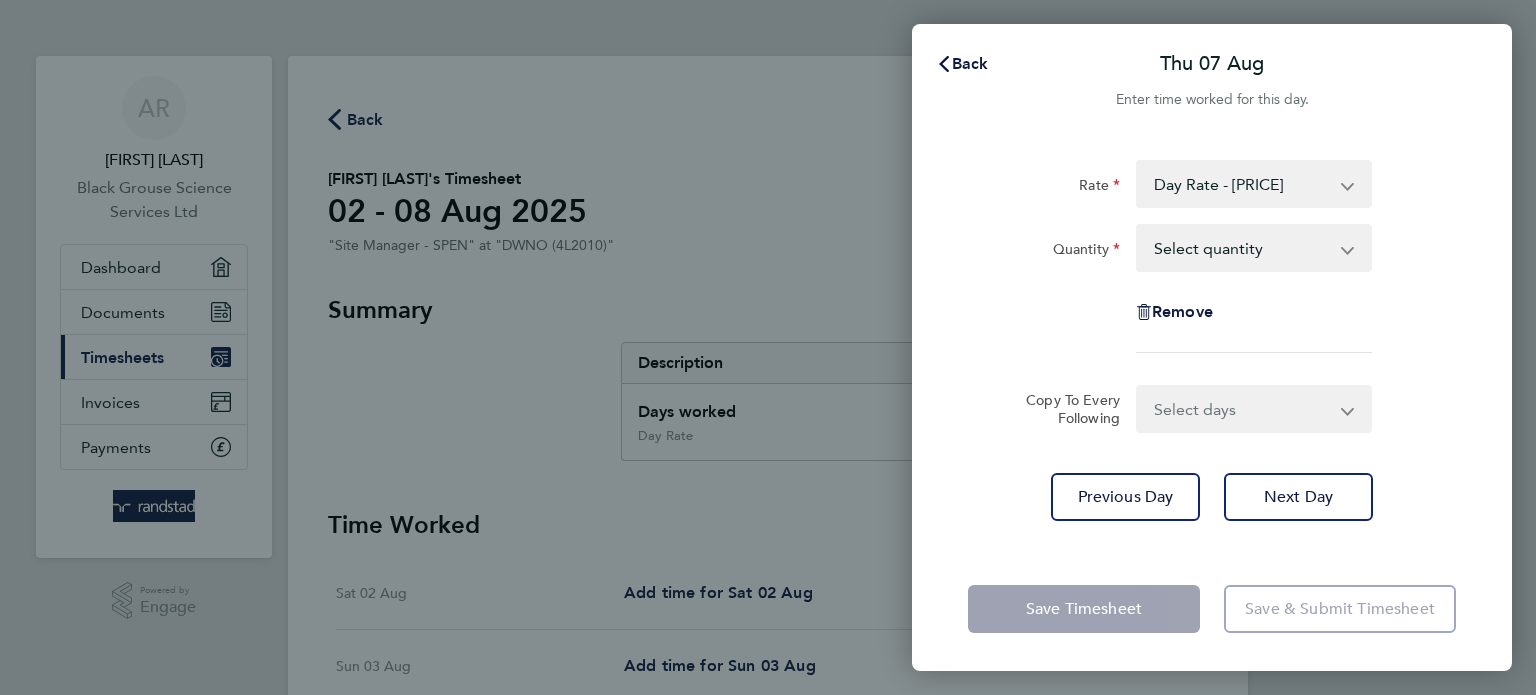 click 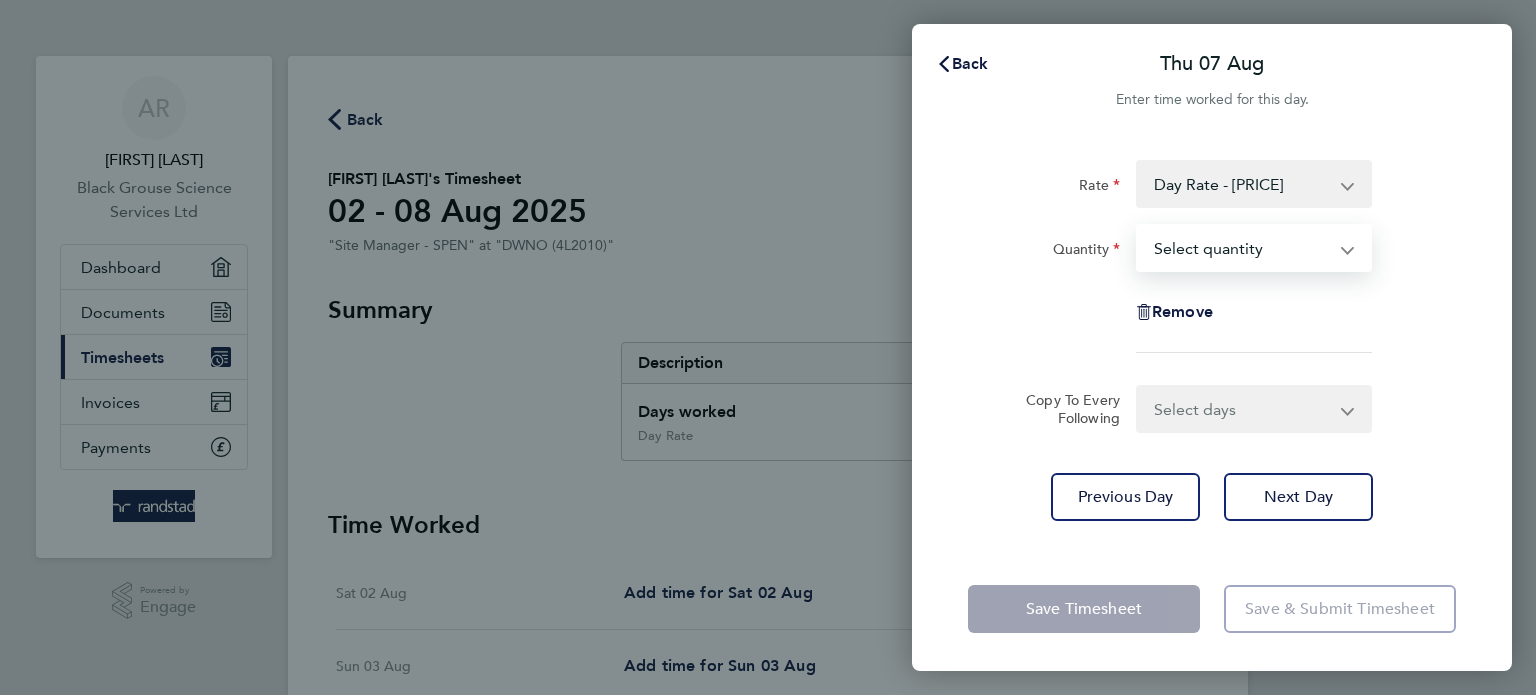 select on "1" 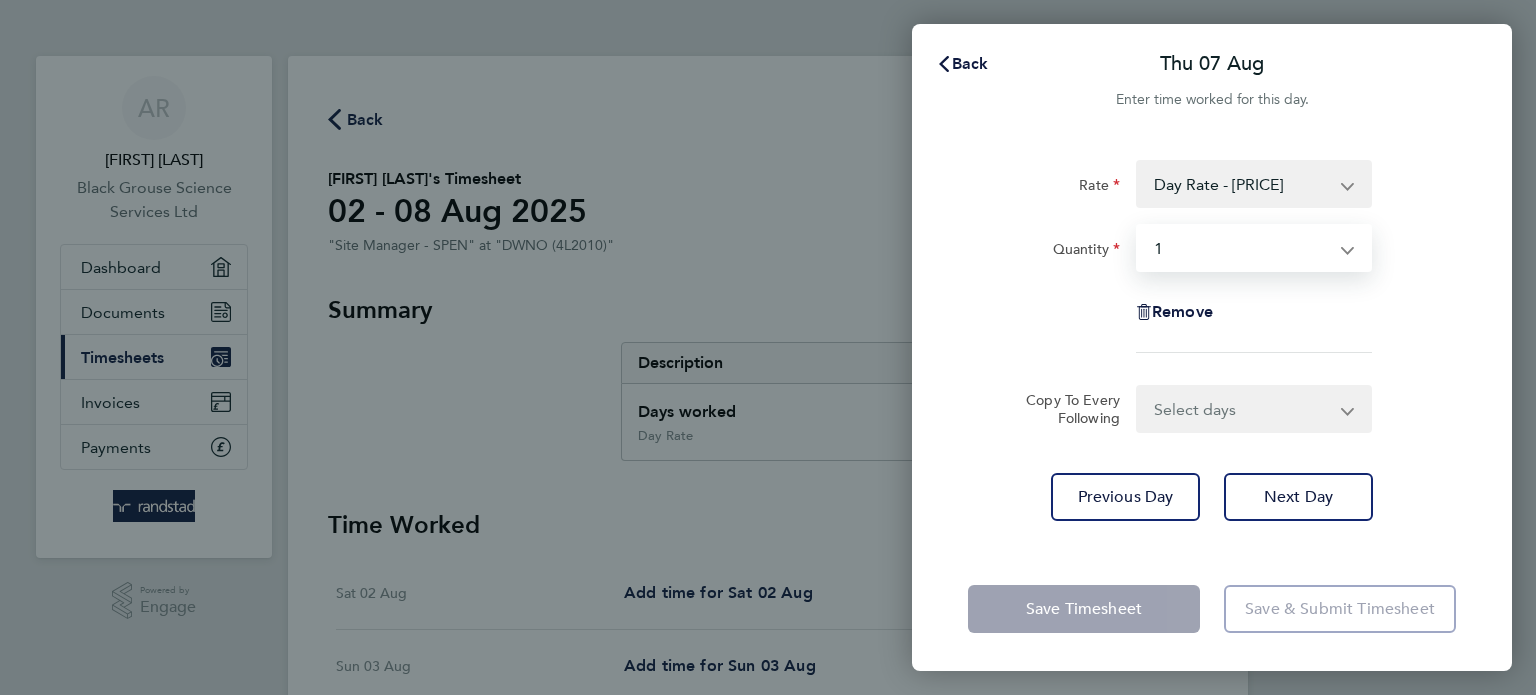 click on "Select quantity   0.5   1" at bounding box center (1242, 248) 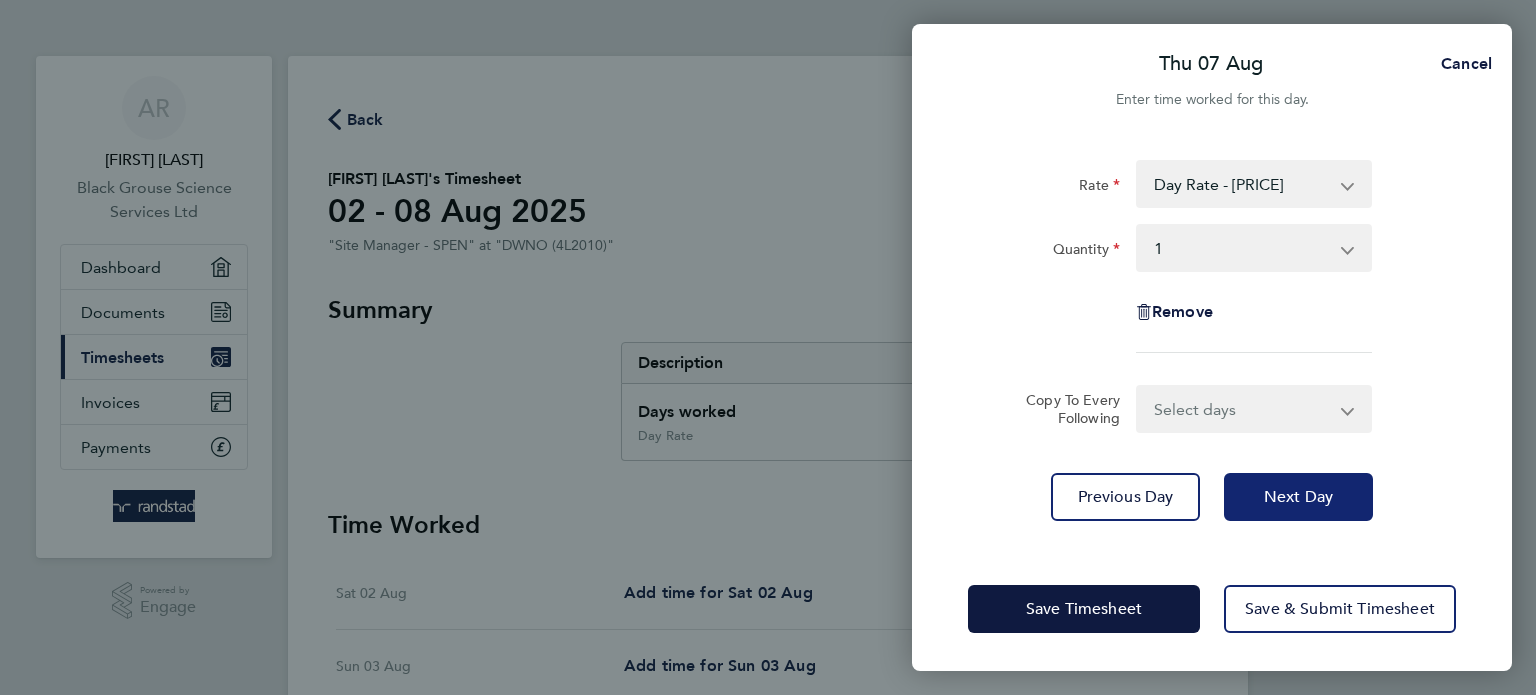 click on "Next Day" 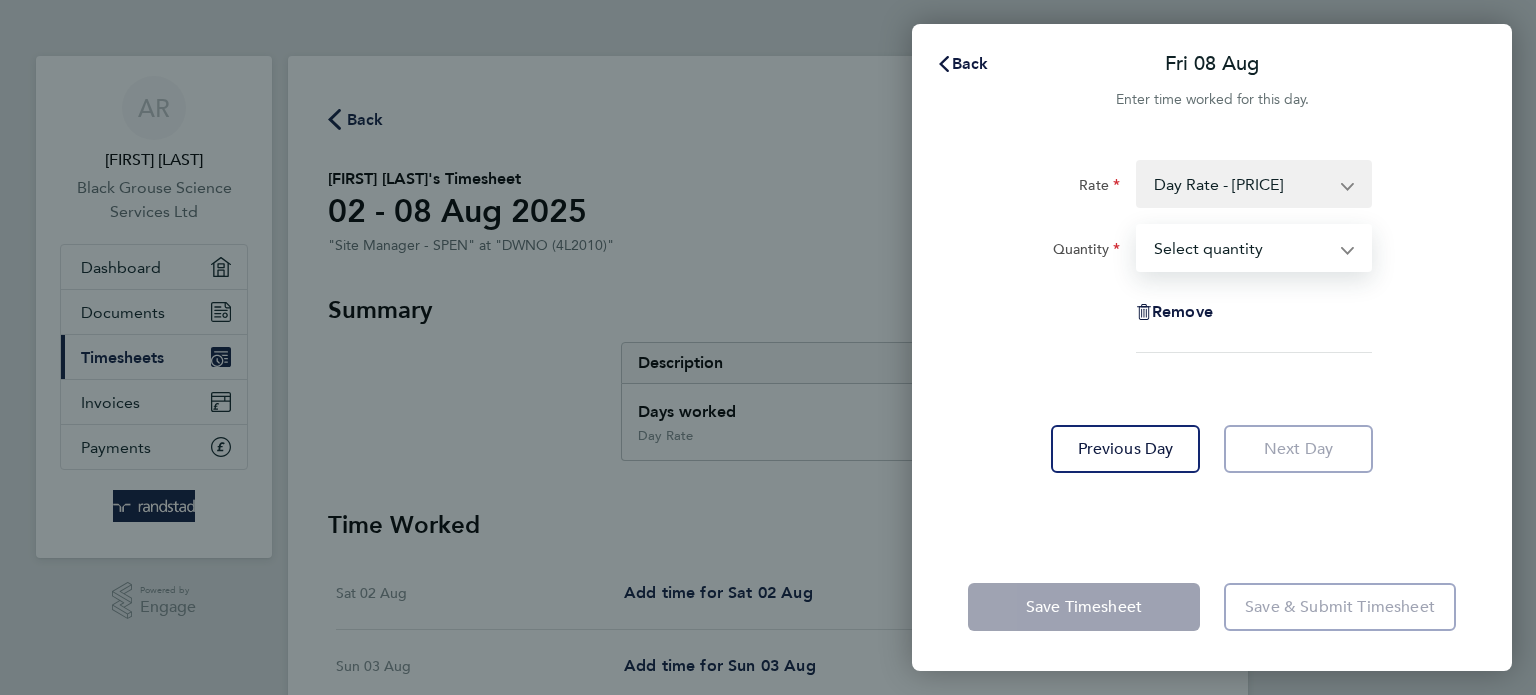 click on "Select quantity   0.5   1" at bounding box center (1242, 248) 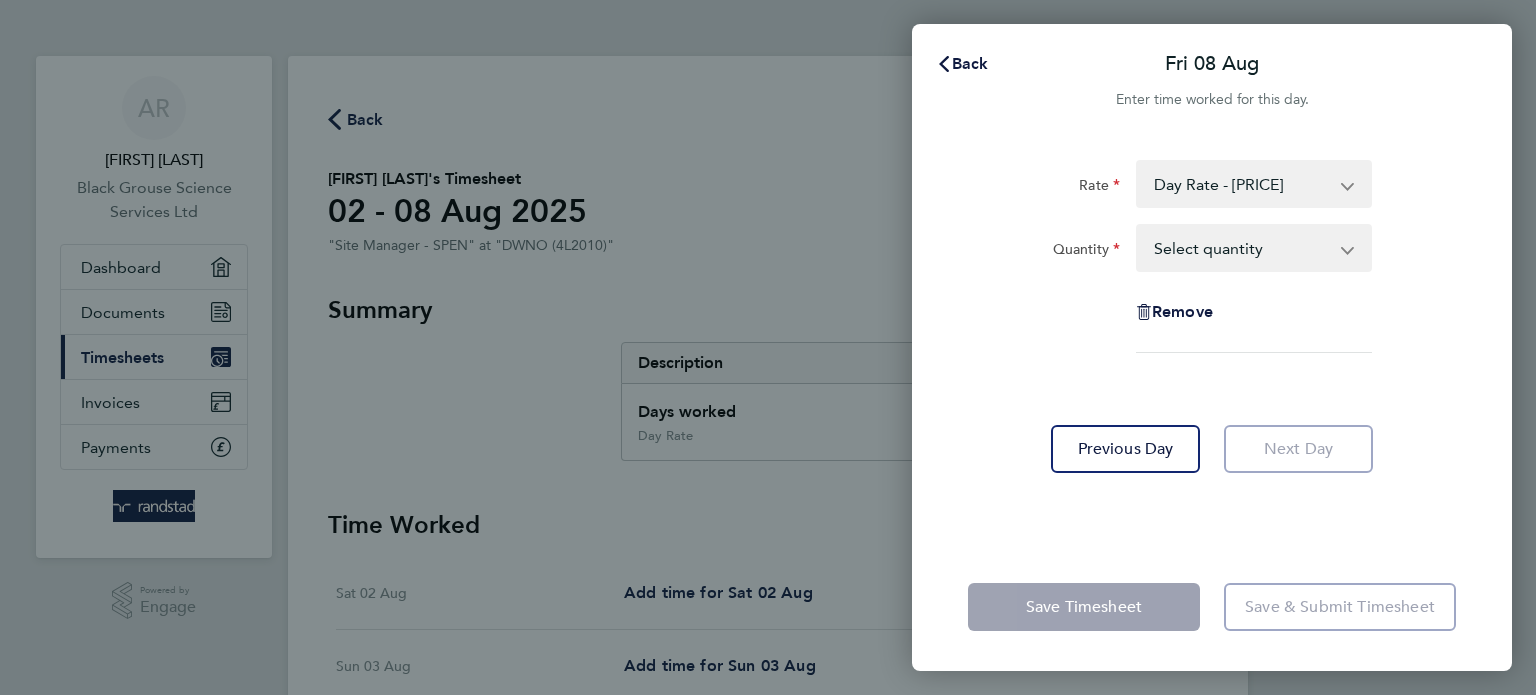 drag, startPoint x: 1375, startPoint y: 51, endPoint x: 1375, endPoint y: 139, distance: 88 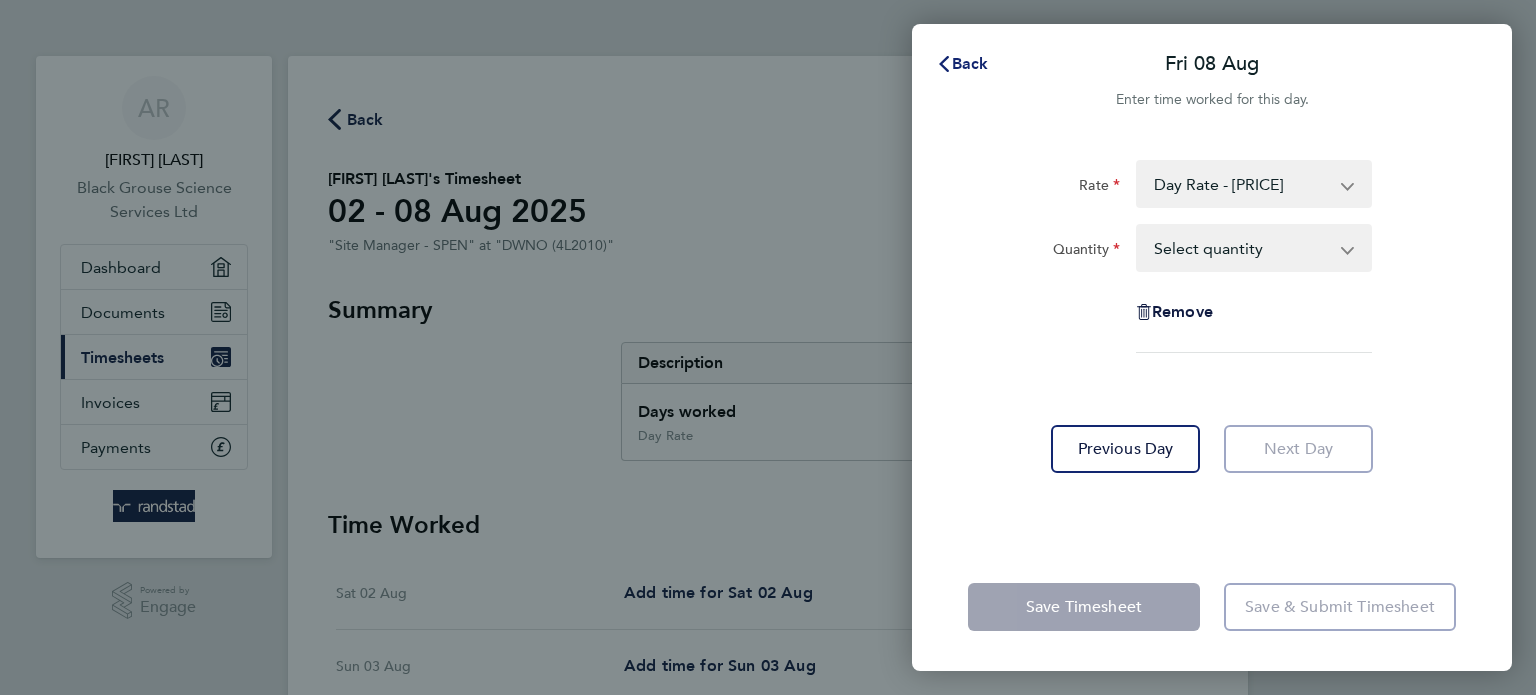 click on "Back" 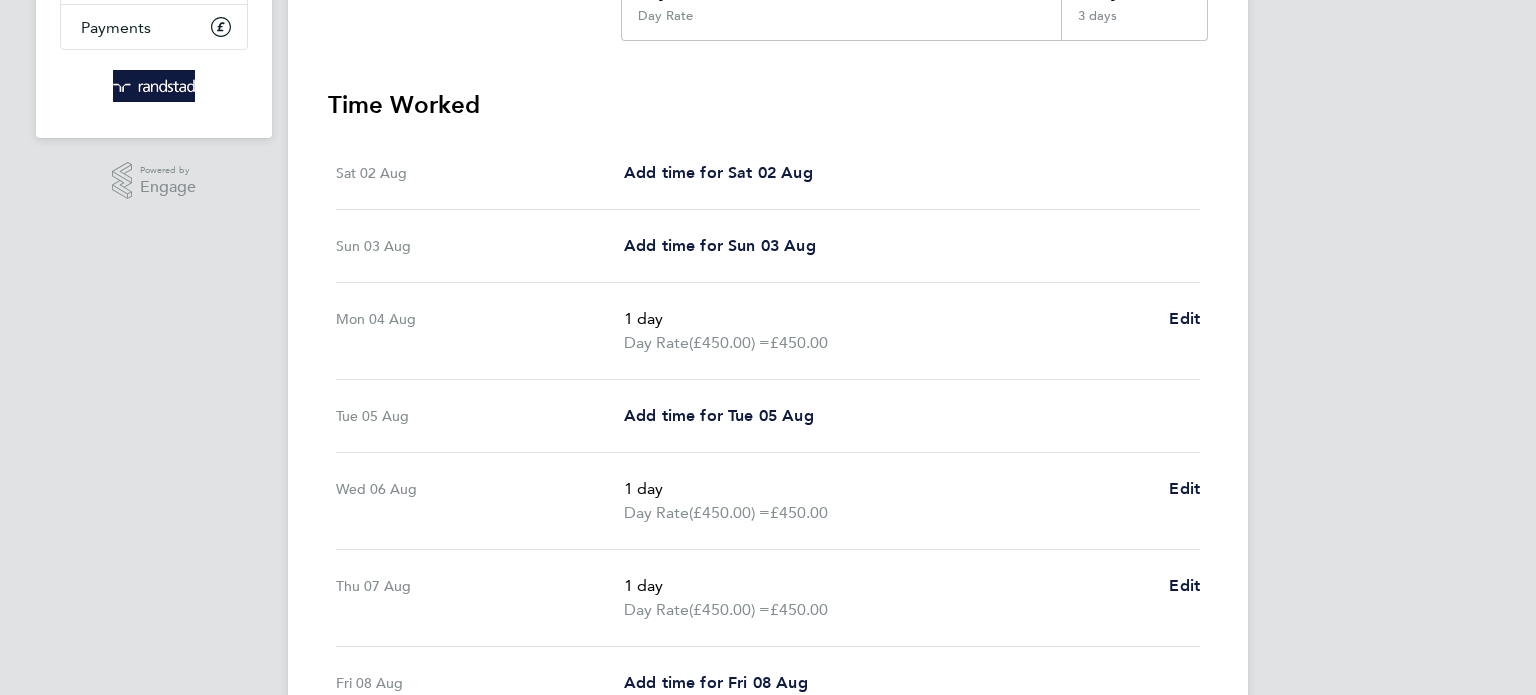 scroll, scrollTop: 500, scrollLeft: 0, axis: vertical 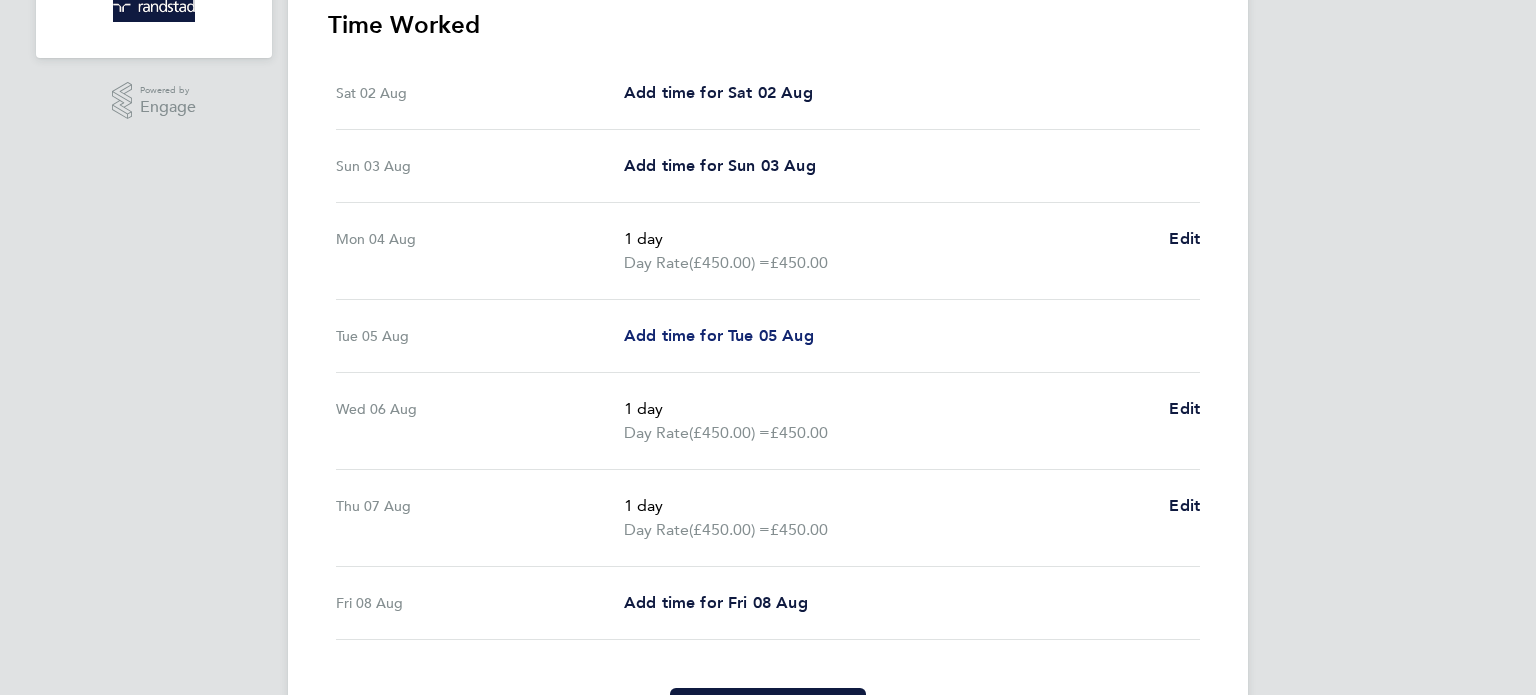 click on "Add time for Tue 05 Aug" at bounding box center (719, 335) 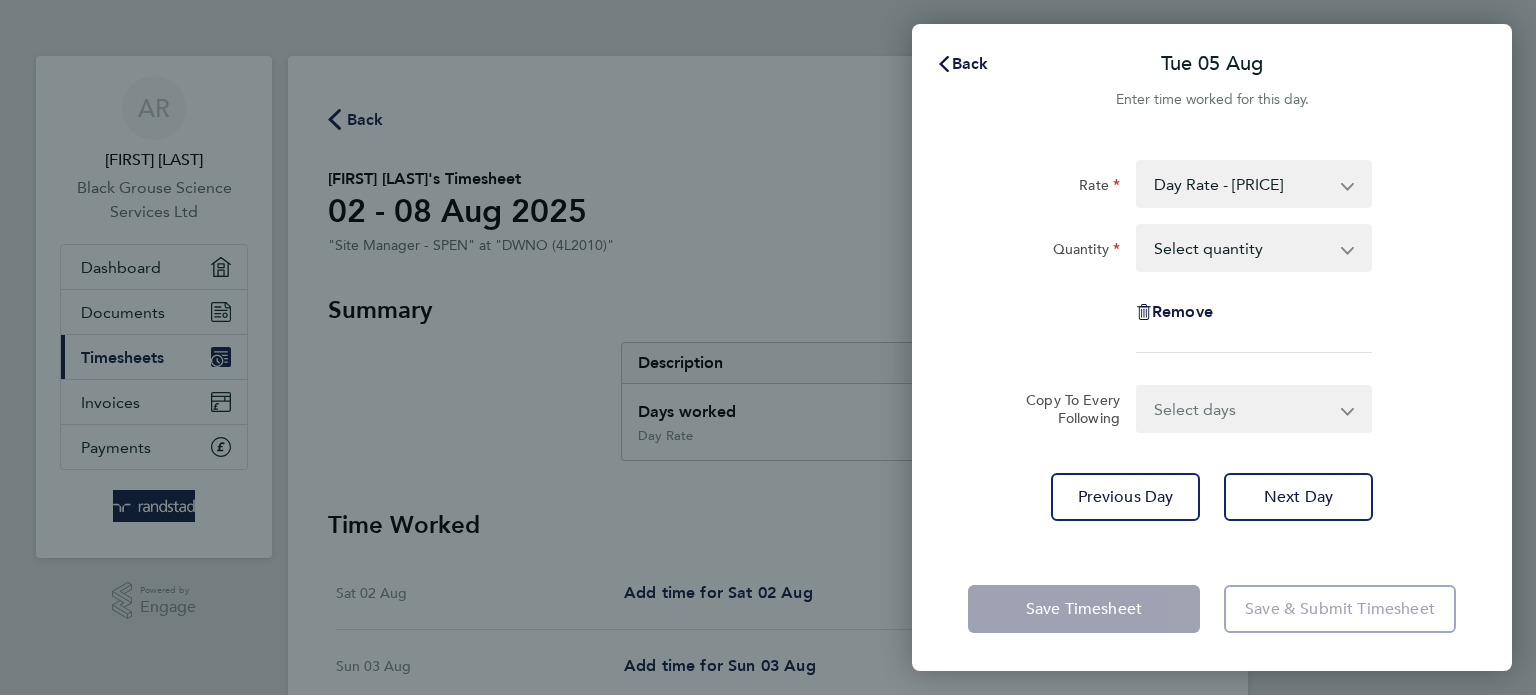 scroll, scrollTop: 0, scrollLeft: 0, axis: both 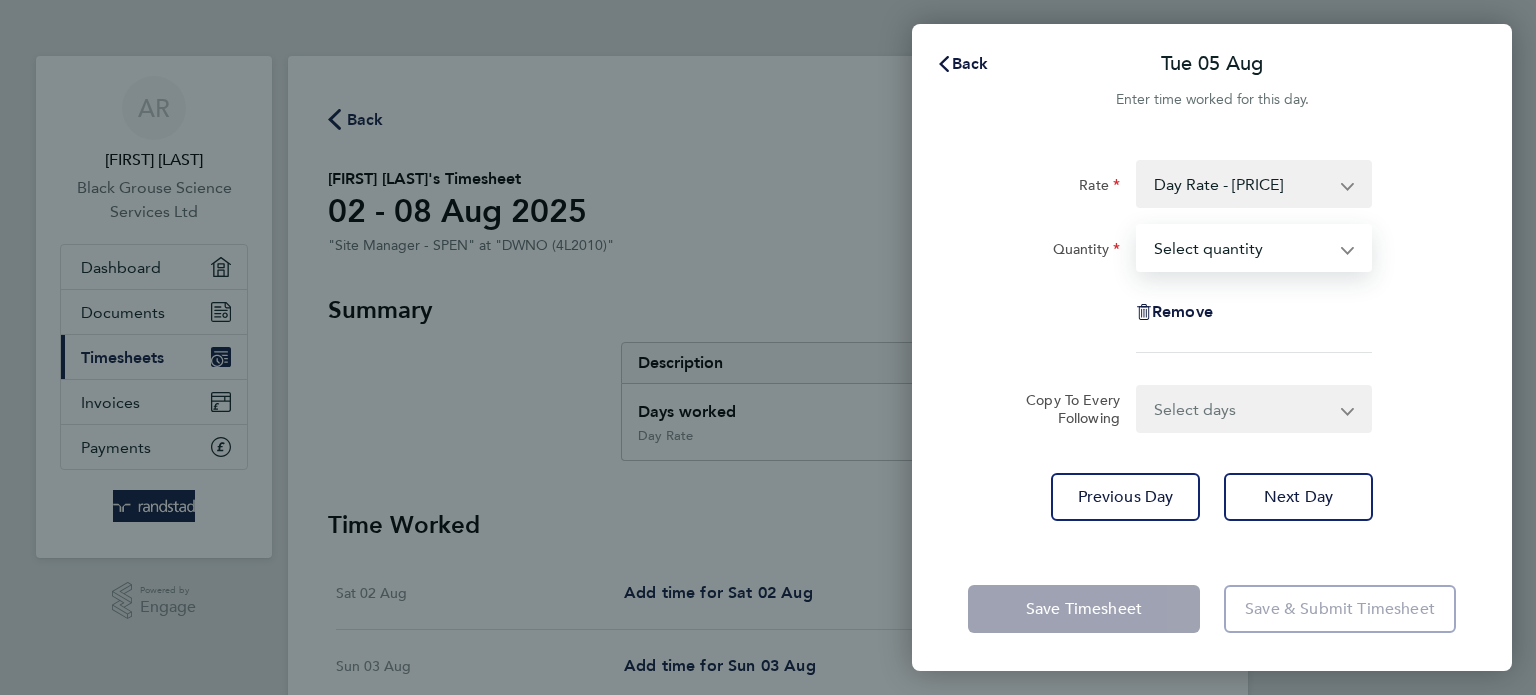 select on "1" 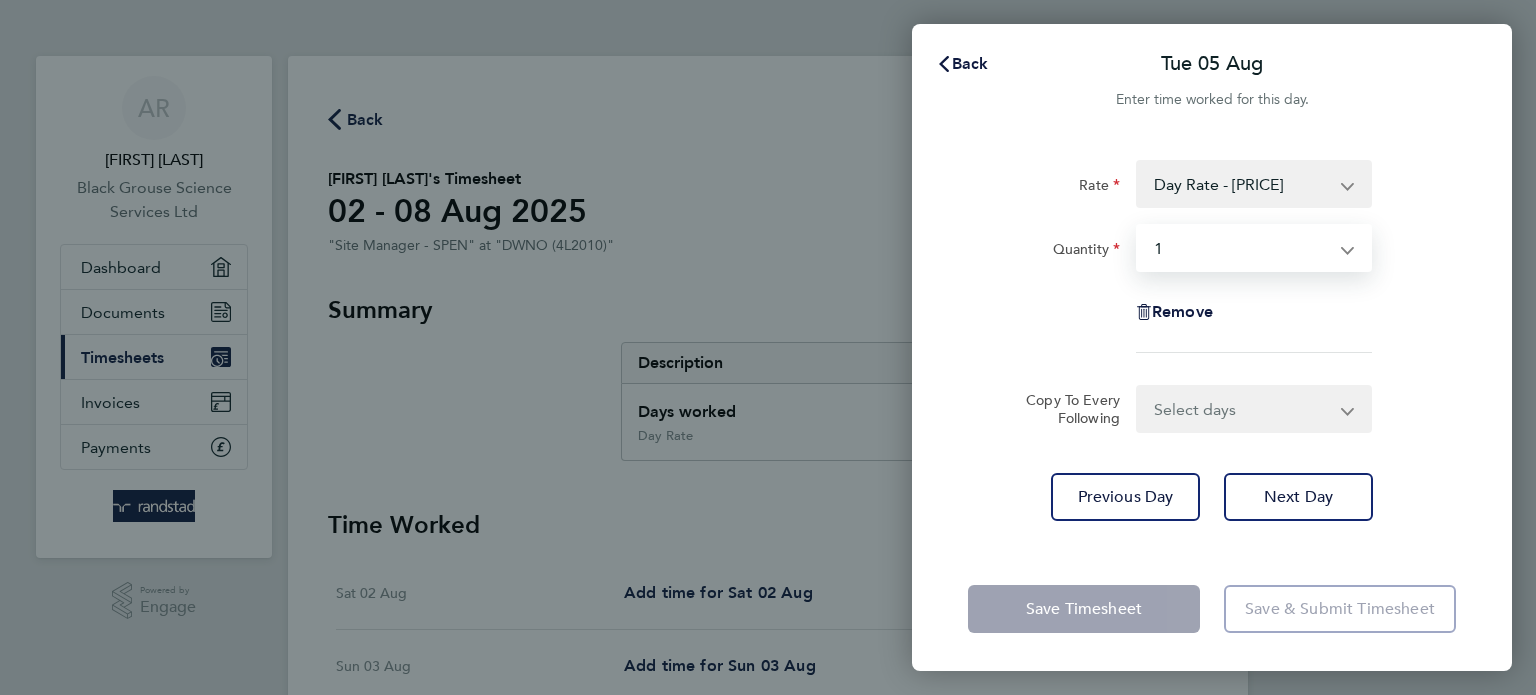 click on "Select quantity   0.5   1" at bounding box center (1242, 248) 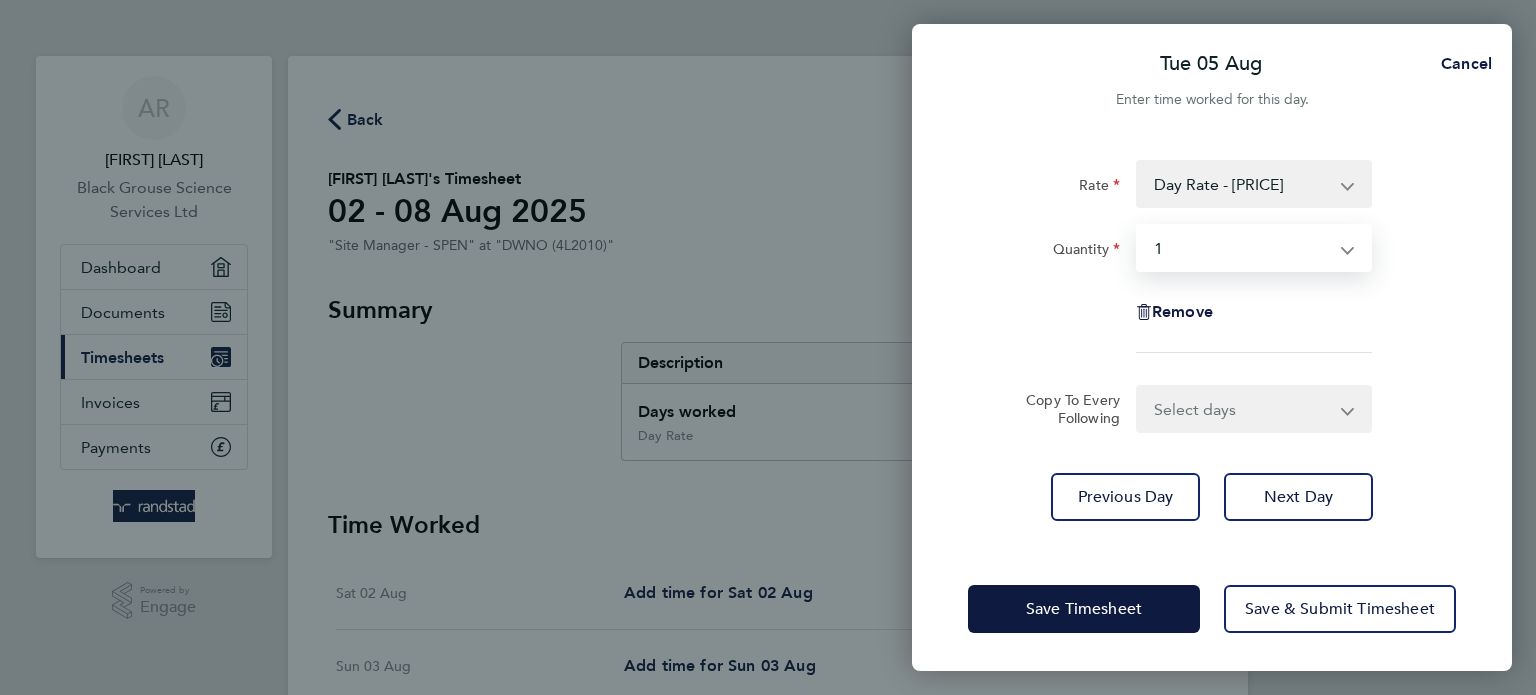 click on "Tue 05 Aug  Cancel  Enter time worked for this day.  Rate  Day Rate - [PRICE]
Quantity  Select quantity   0.5   1
Remove  Copy To Every Following  Select days   Day   Wednesday   Thursday   Friday
Previous Day   Next Day   Save Timesheet   Save & Submit Timesheet" 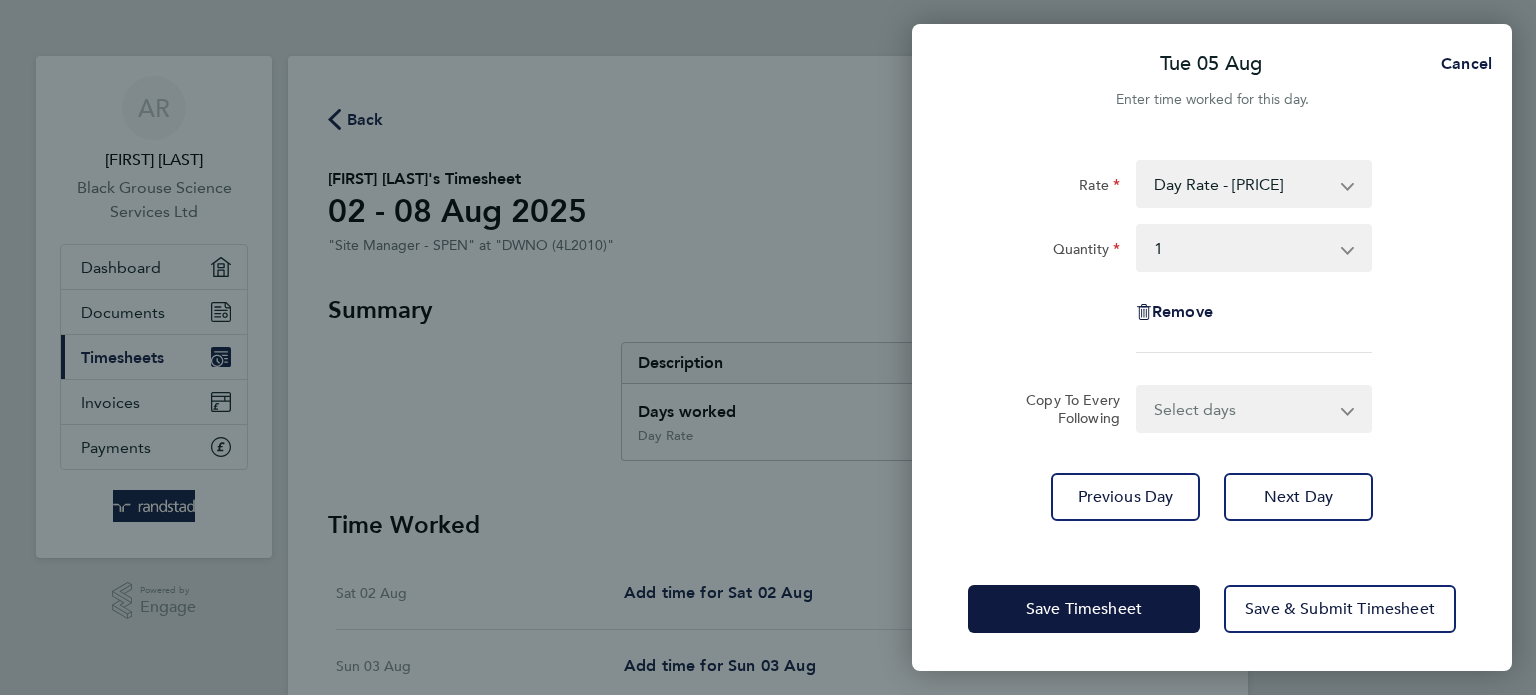 click on "Tue 05 Aug  Cancel  Enter time worked for this day.  Rate  Day Rate - [PRICE]
Quantity  Select quantity   0.5   1
Remove  Copy To Every Following  Select days   Day   Wednesday   Thursday   Friday
Previous Day   Next Day   Save Timesheet   Save & Submit Timesheet" 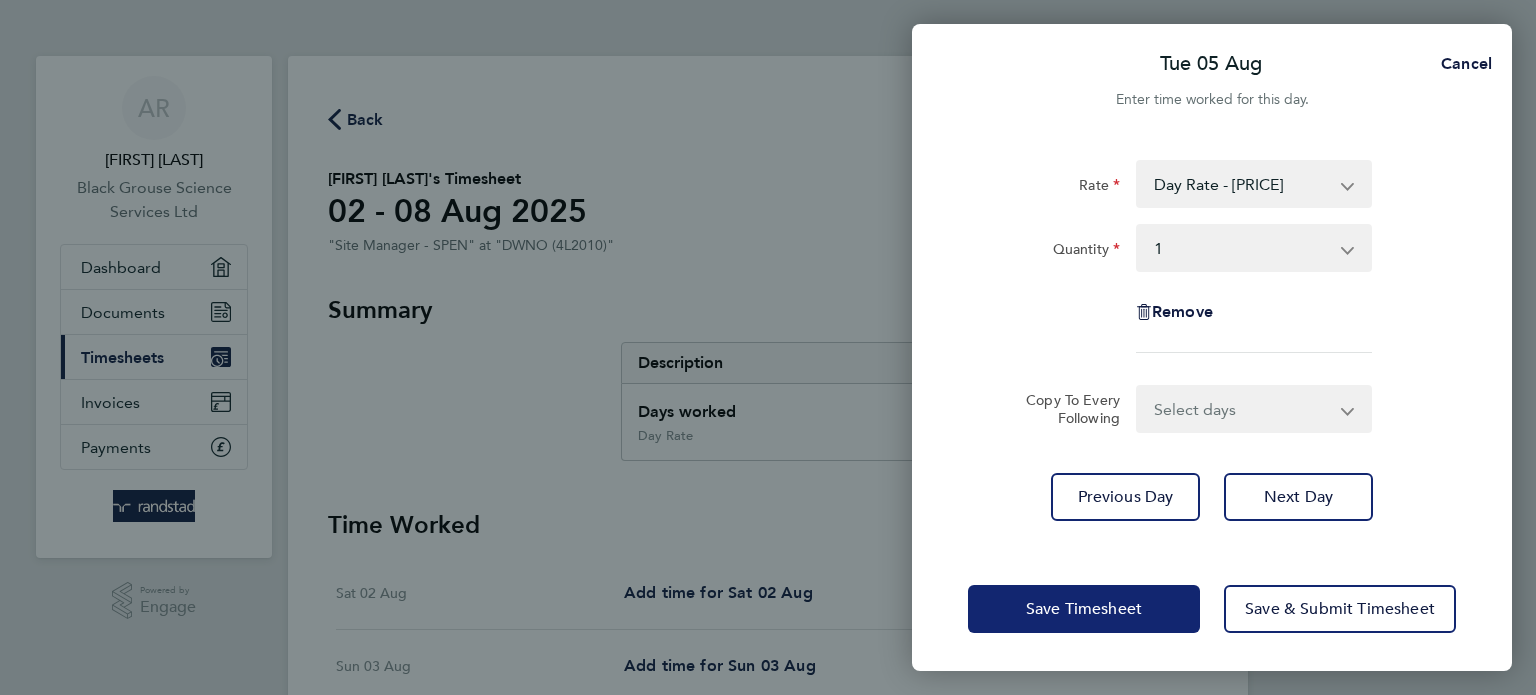 click on "Save Timesheet" 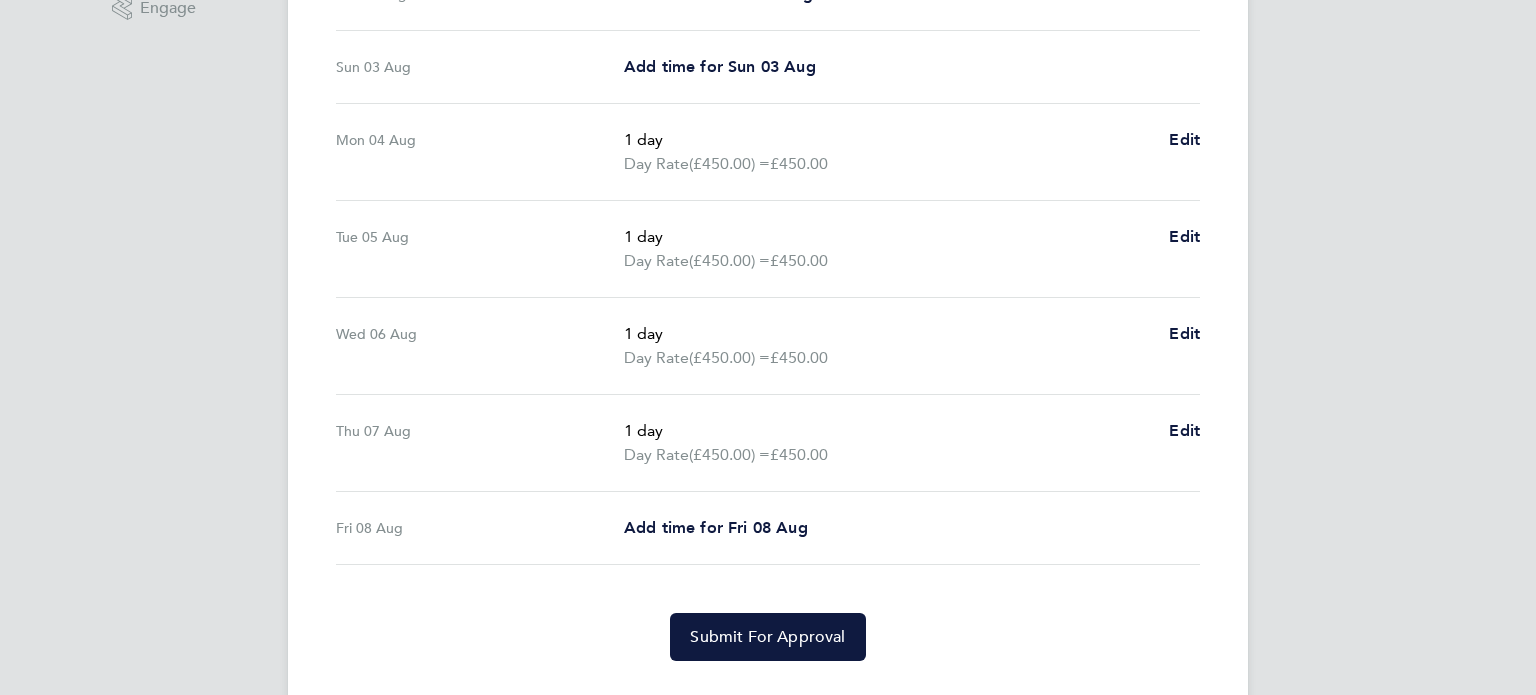 scroll, scrollTop: 600, scrollLeft: 0, axis: vertical 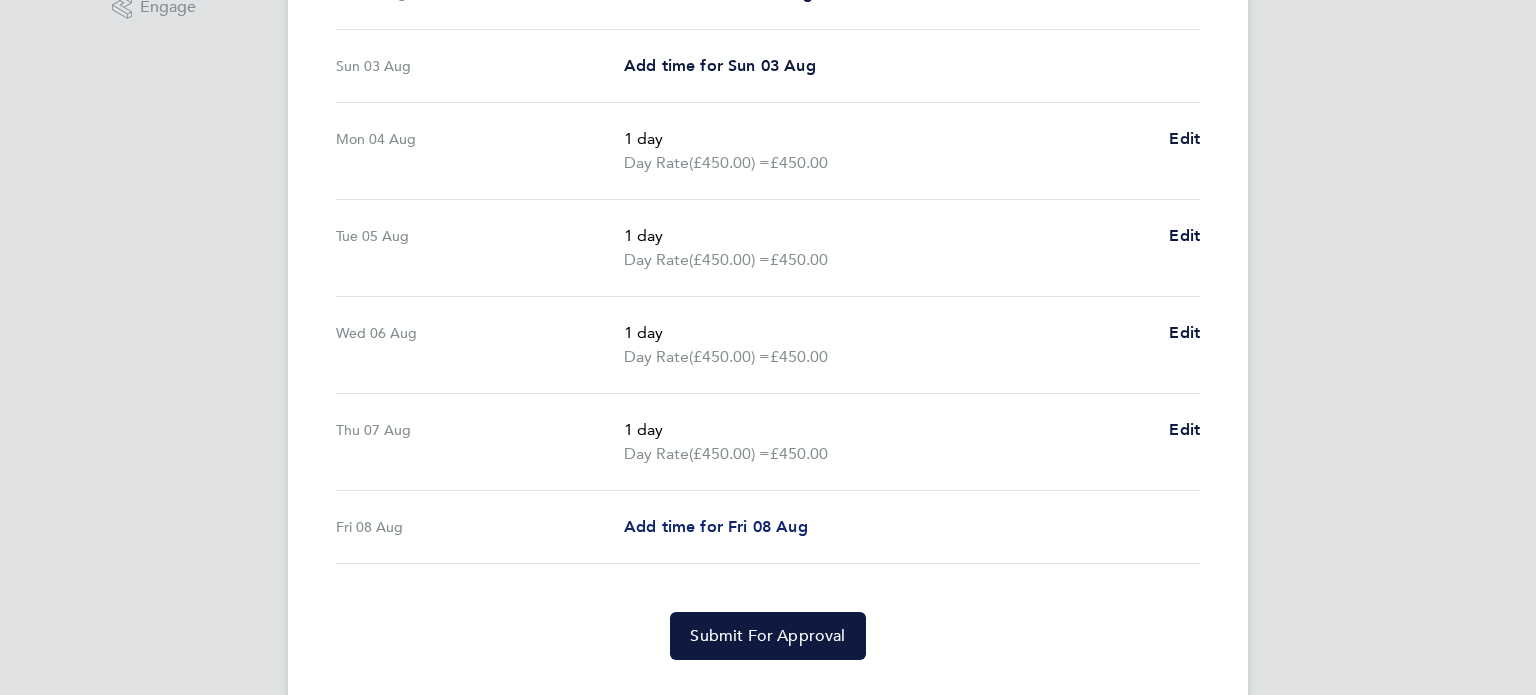 click on "Add time for Fri 08 Aug" at bounding box center [716, 526] 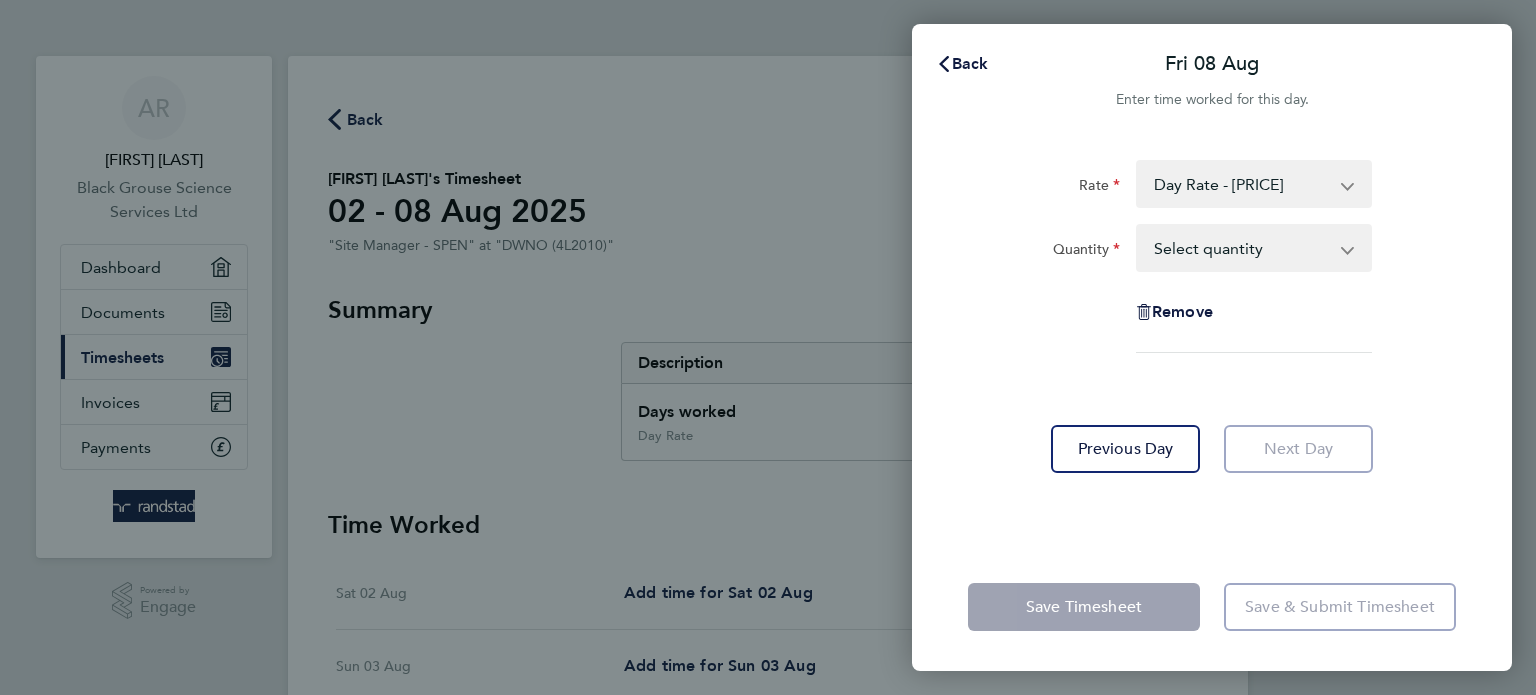 click on "Select quantity   0.5   1" at bounding box center (1242, 248) 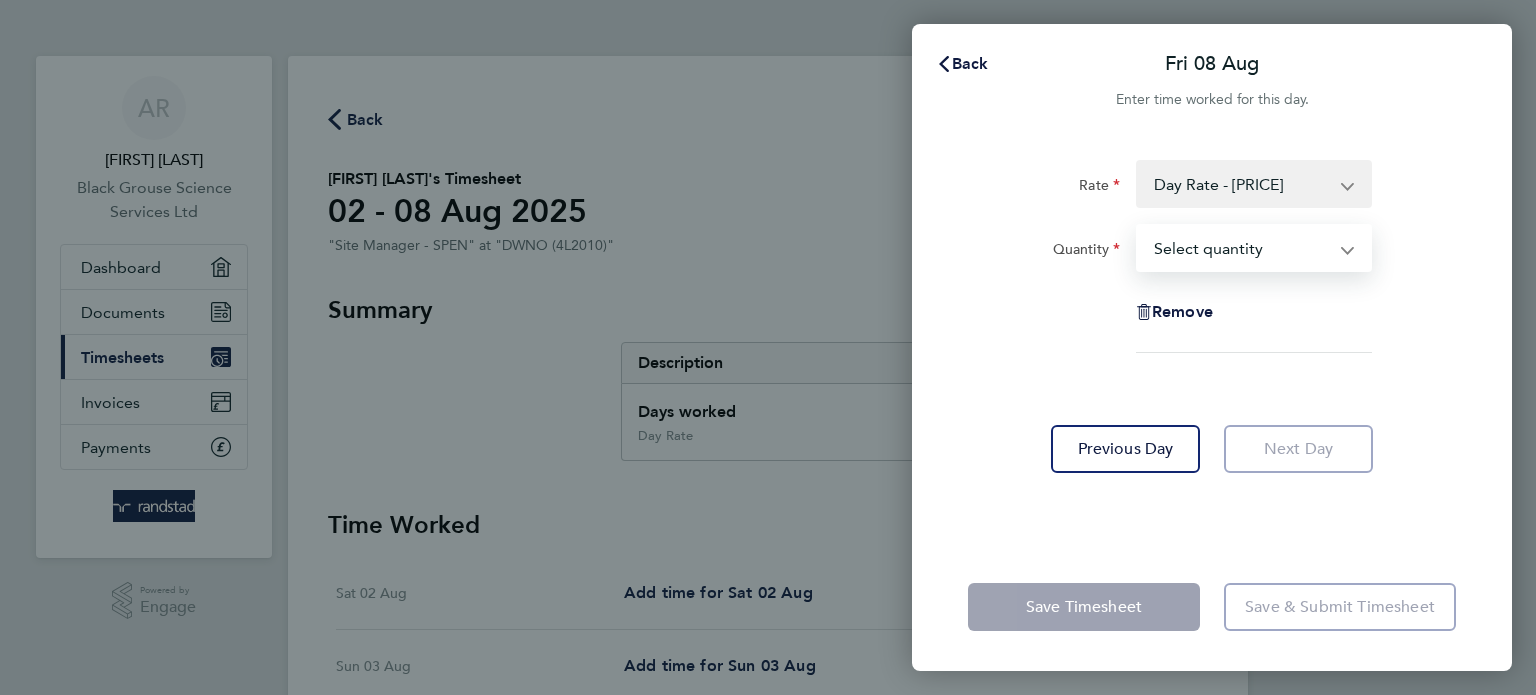 select on "1" 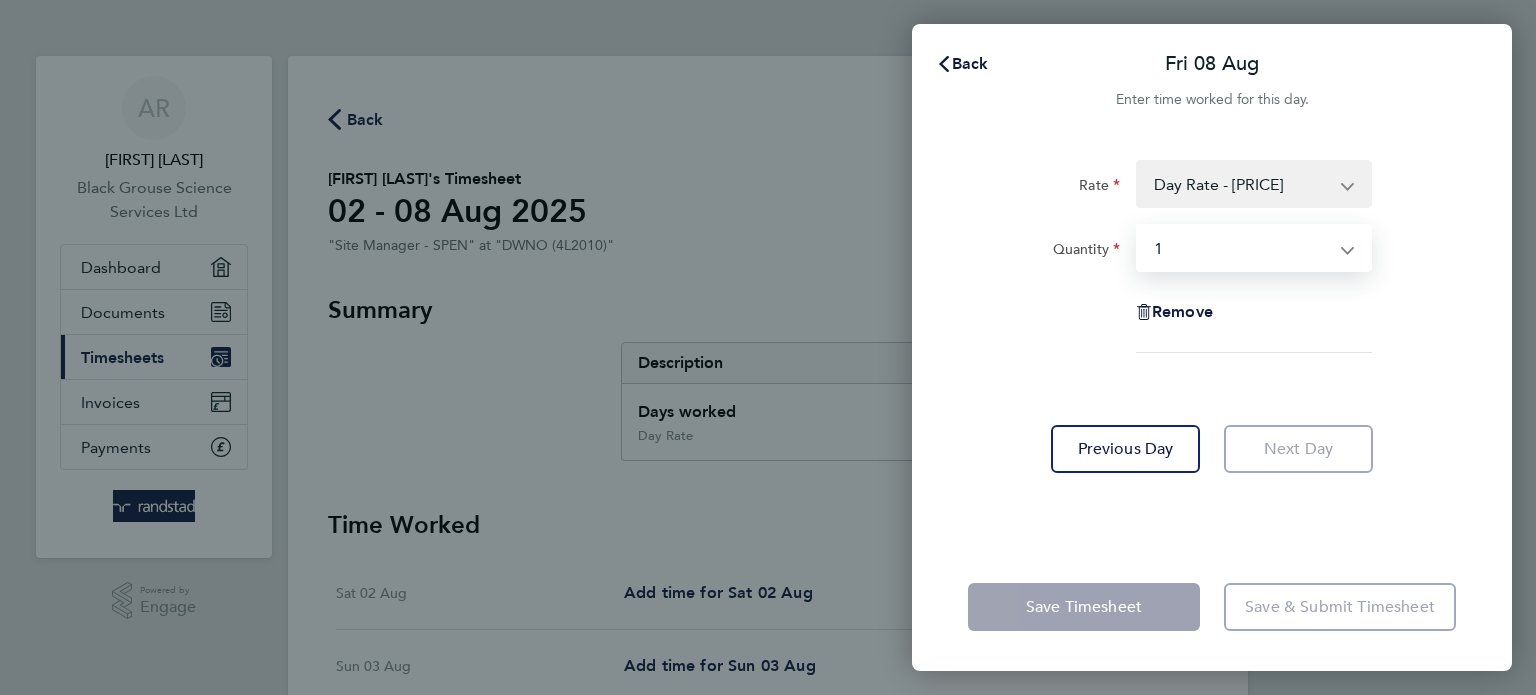 click on "Select quantity   0.5   1" at bounding box center (1242, 248) 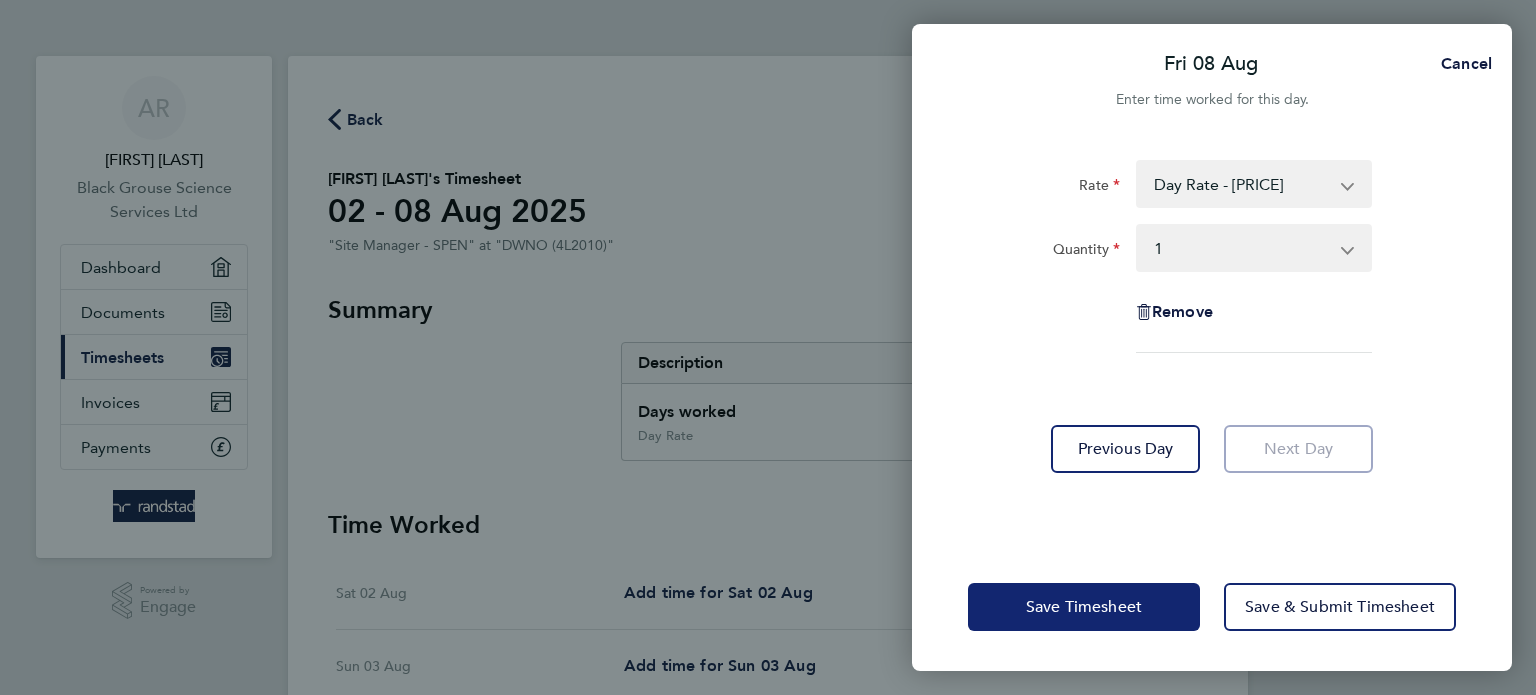 drag, startPoint x: 1083, startPoint y: 603, endPoint x: 1079, endPoint y: 587, distance: 16.492422 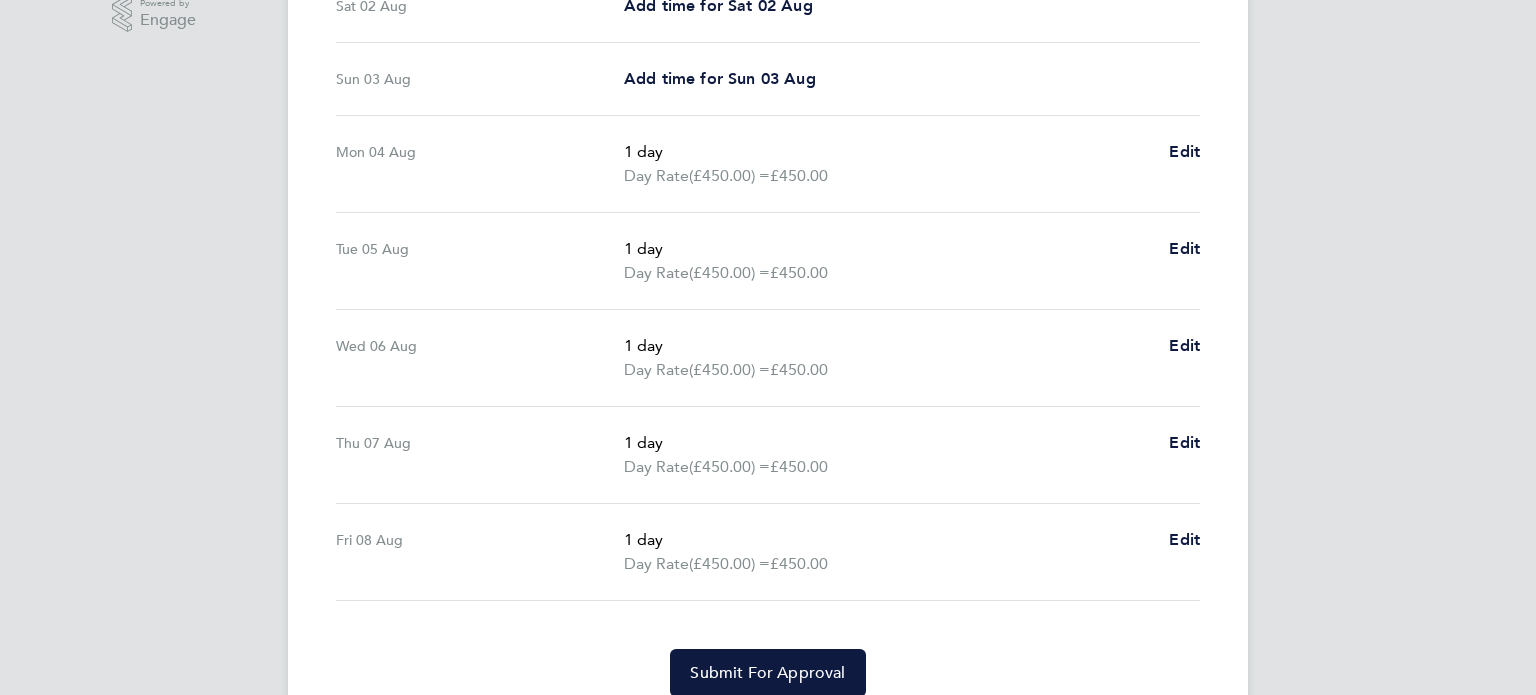 scroll, scrollTop: 668, scrollLeft: 0, axis: vertical 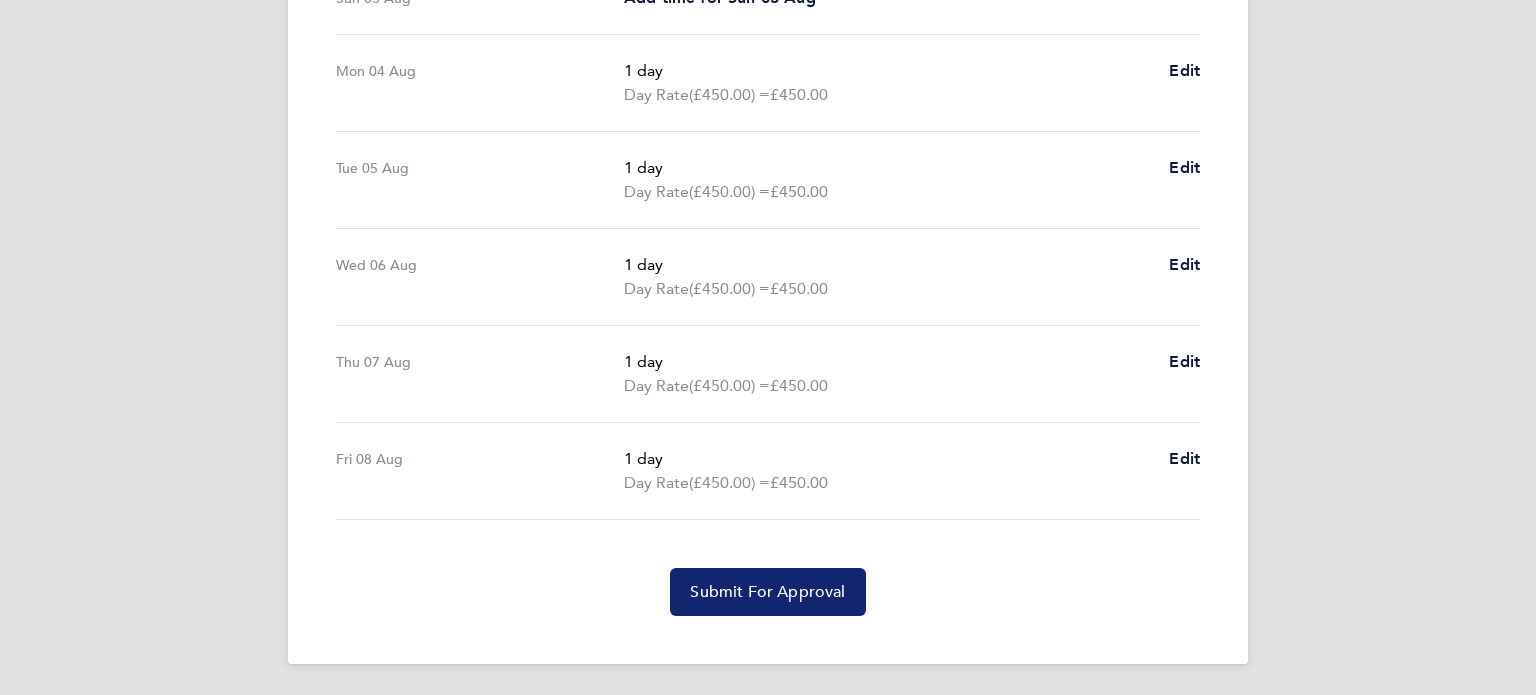 click on "Submit For Approval" 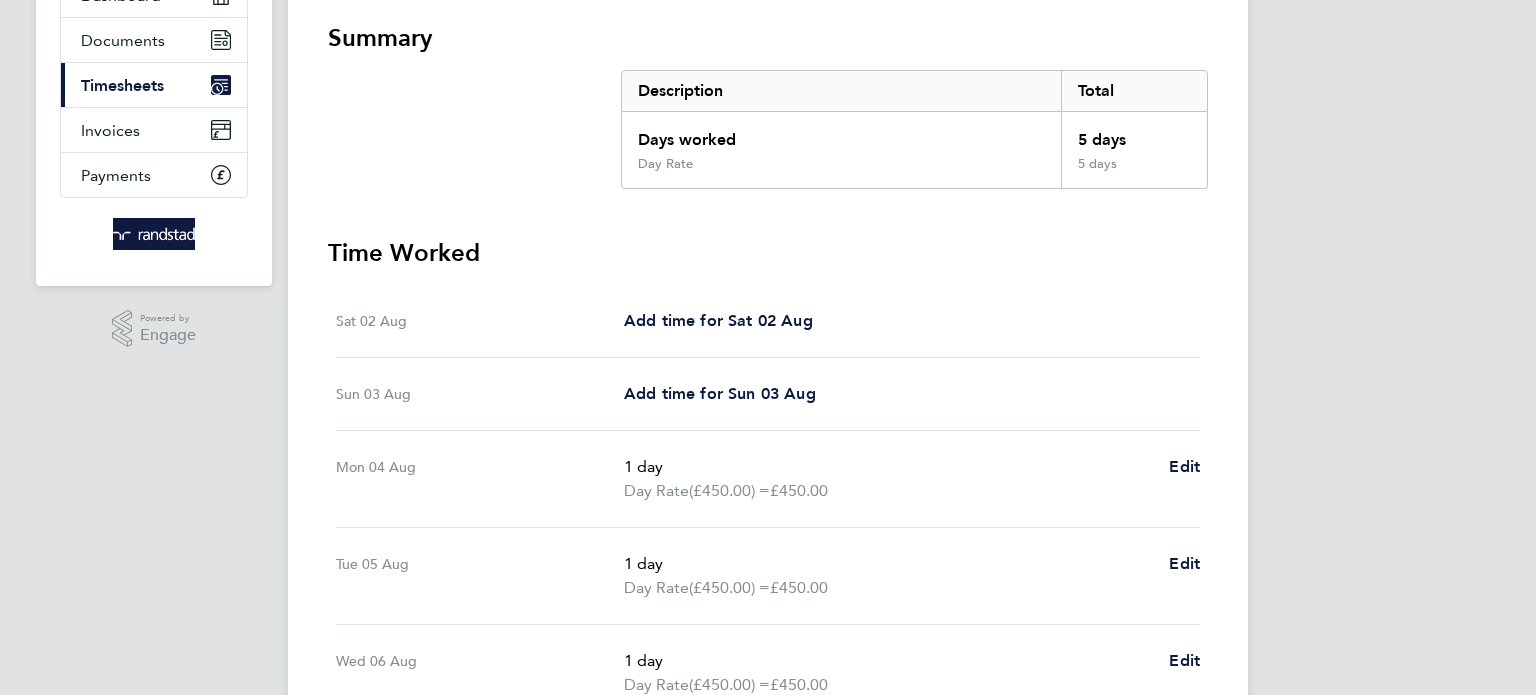 scroll, scrollTop: 0, scrollLeft: 0, axis: both 